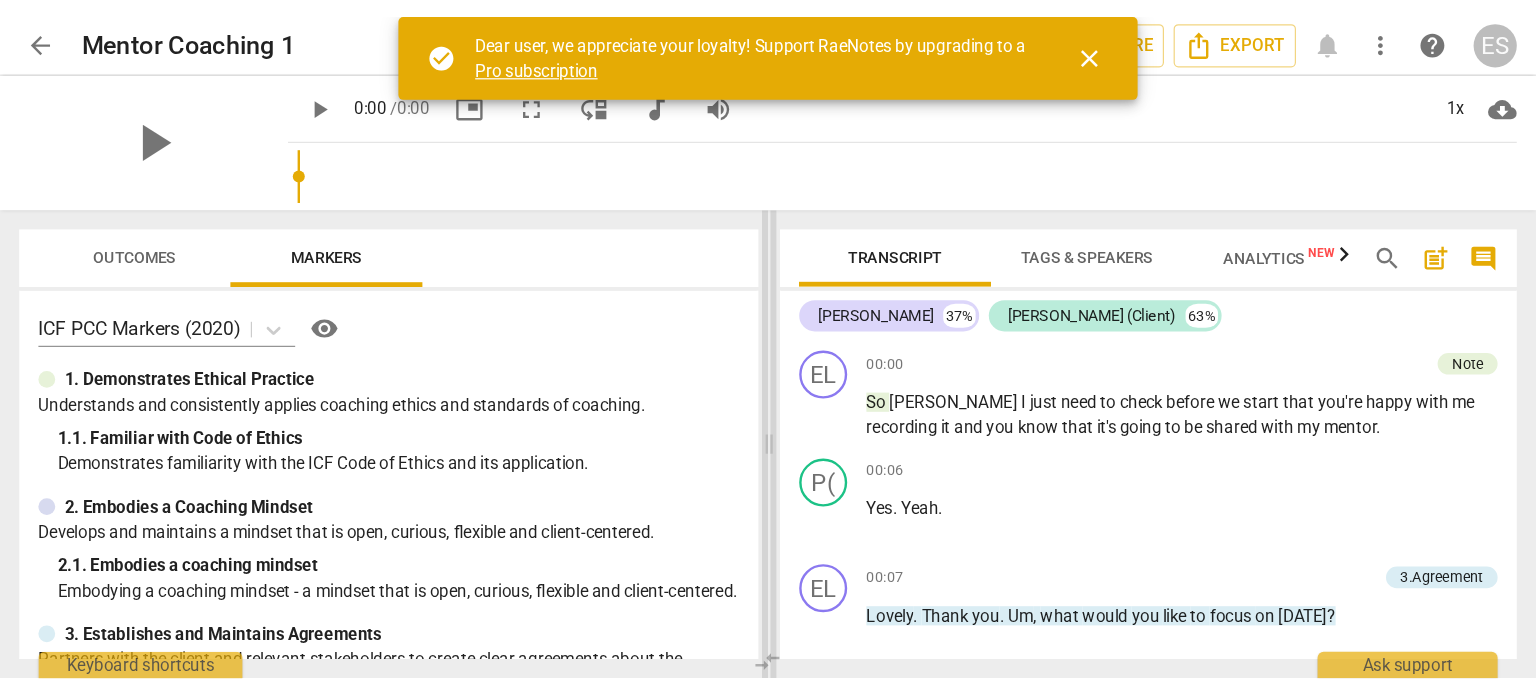 scroll, scrollTop: 0, scrollLeft: 0, axis: both 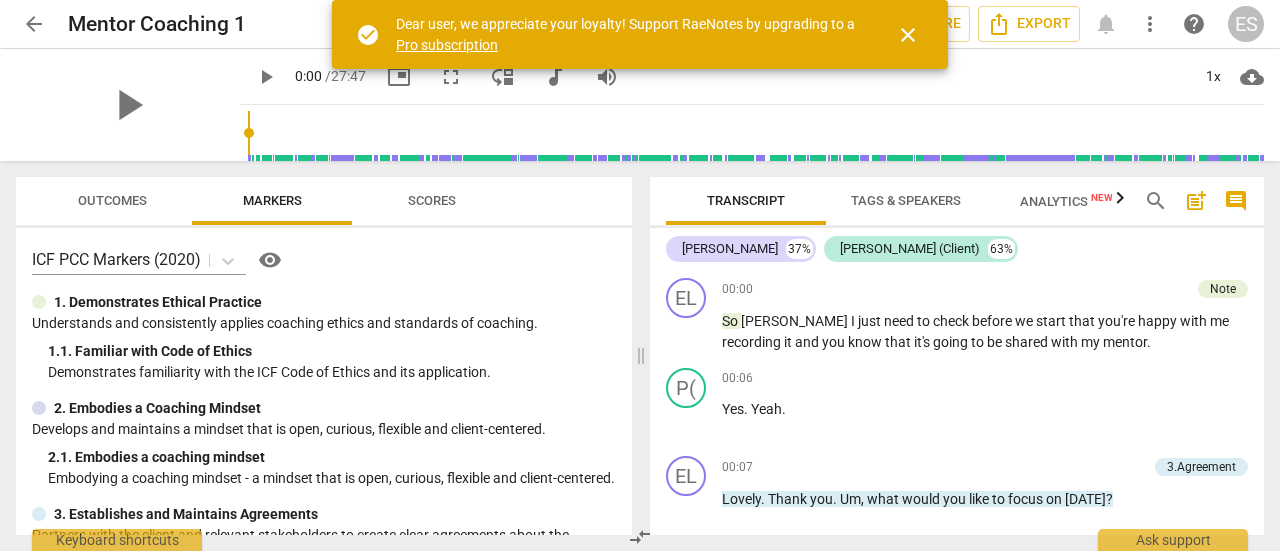 click on "close" at bounding box center [908, 35] 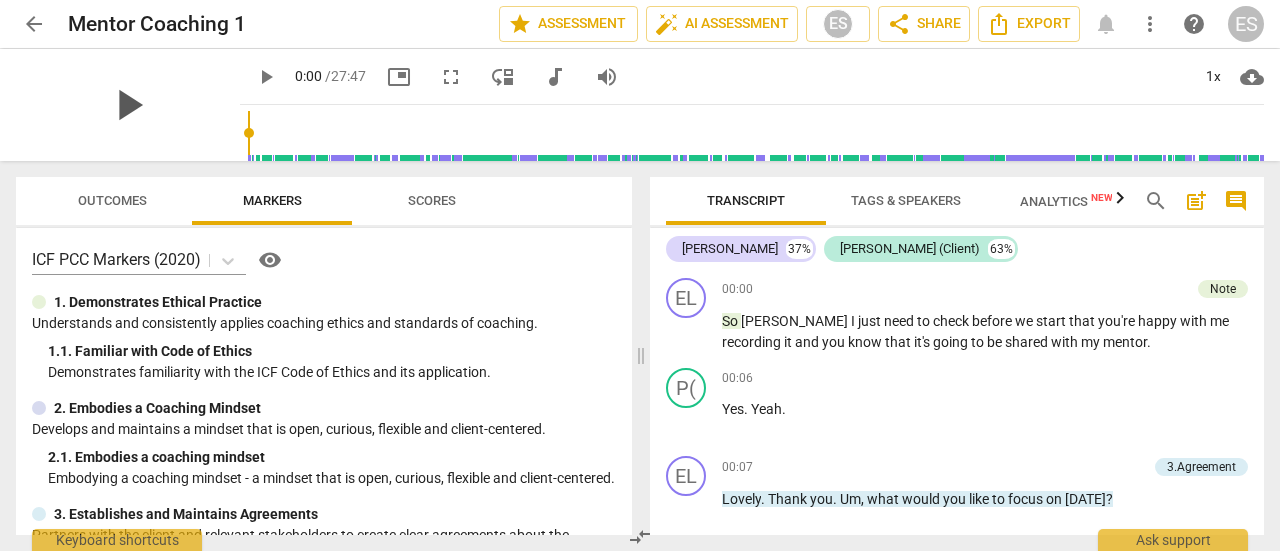 click on "play_arrow" at bounding box center (128, 105) 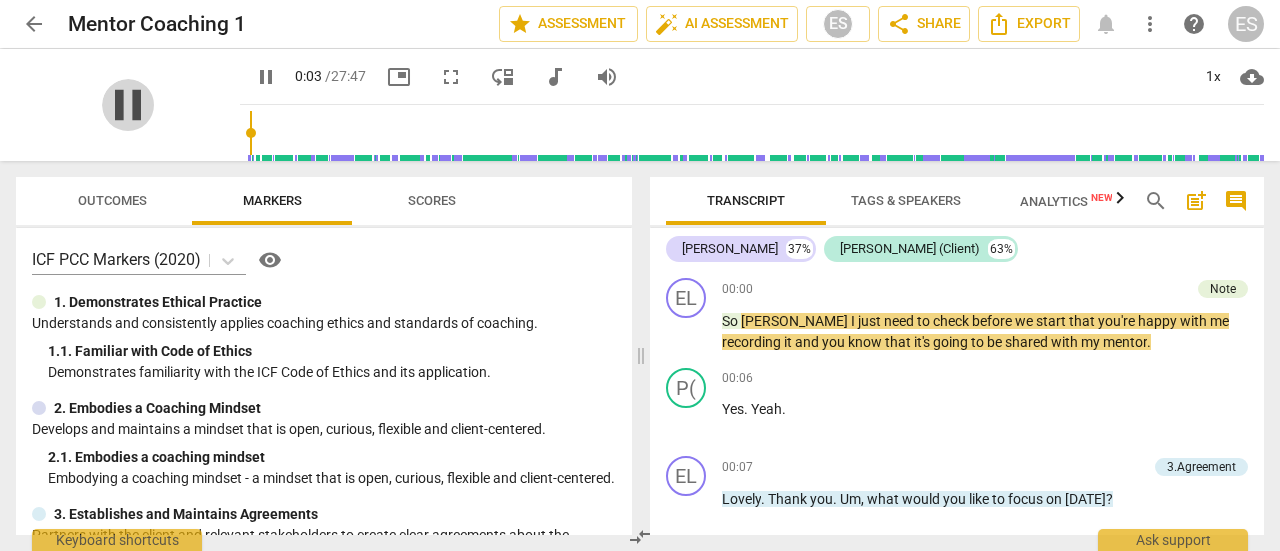click on "pause" at bounding box center [128, 105] 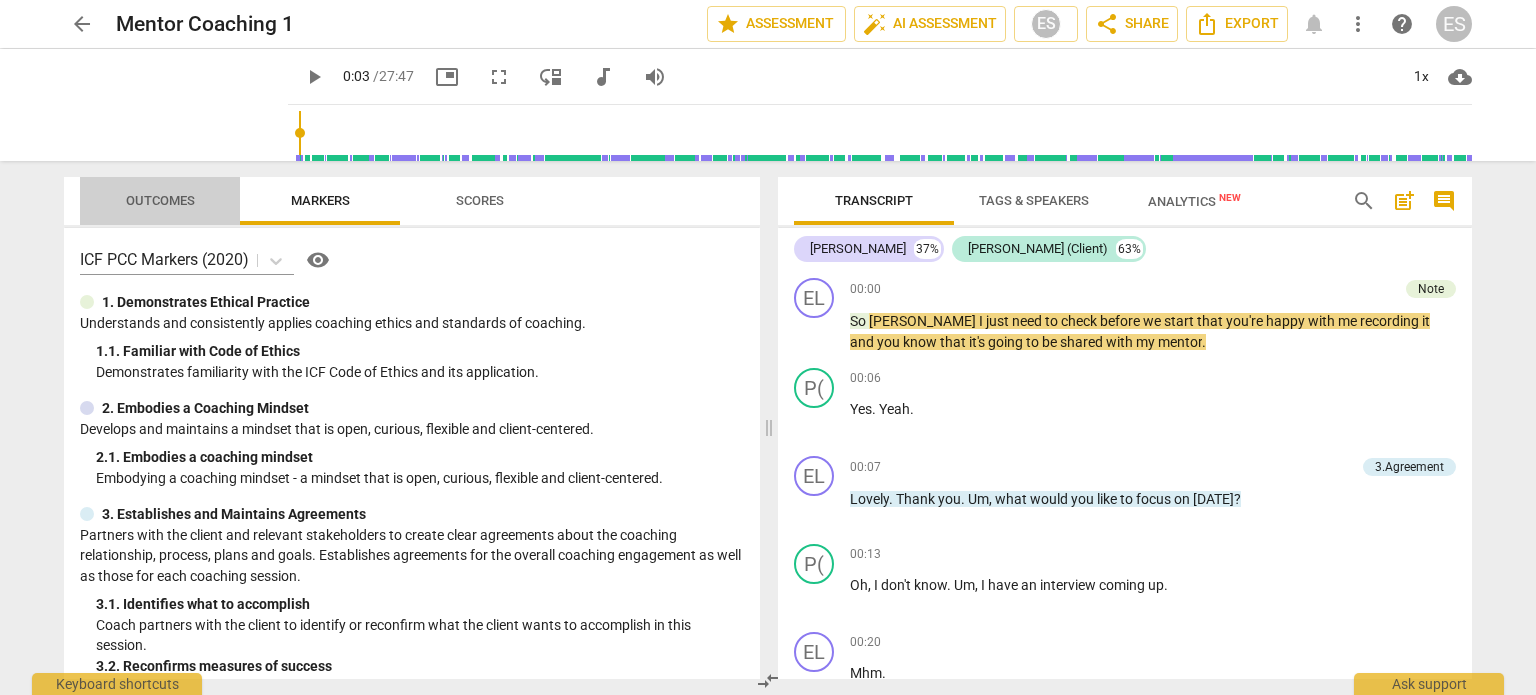 click on "Outcomes" at bounding box center (160, 201) 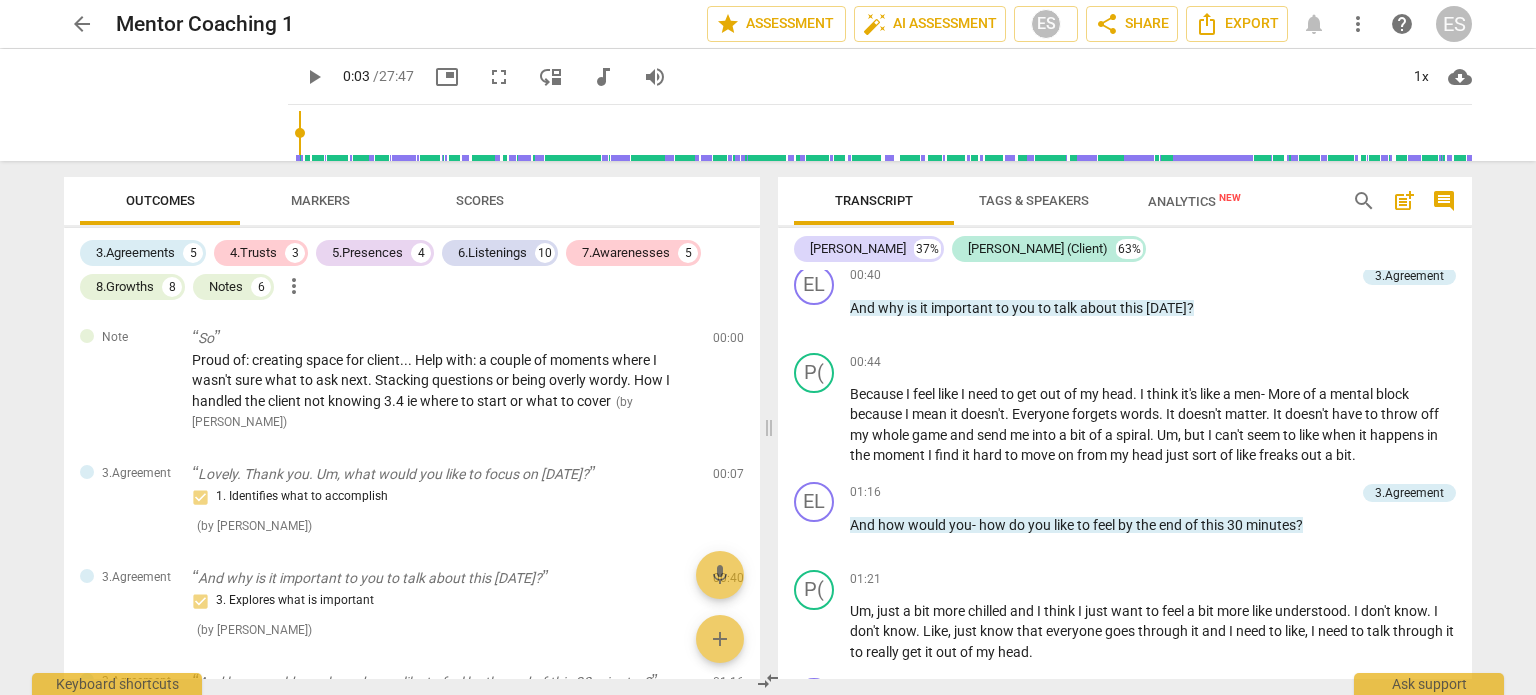 scroll, scrollTop: 0, scrollLeft: 0, axis: both 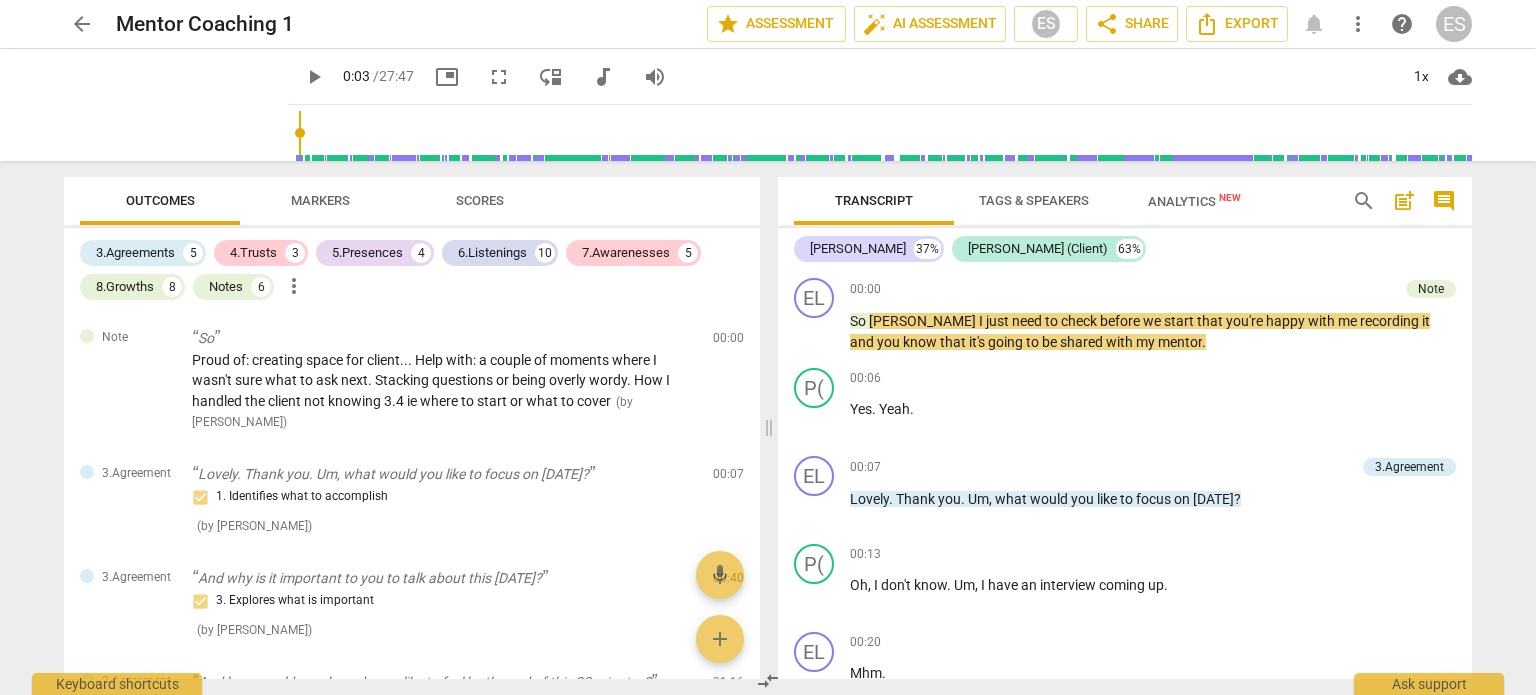 click on "4.Trusts 3" at bounding box center [261, 253] 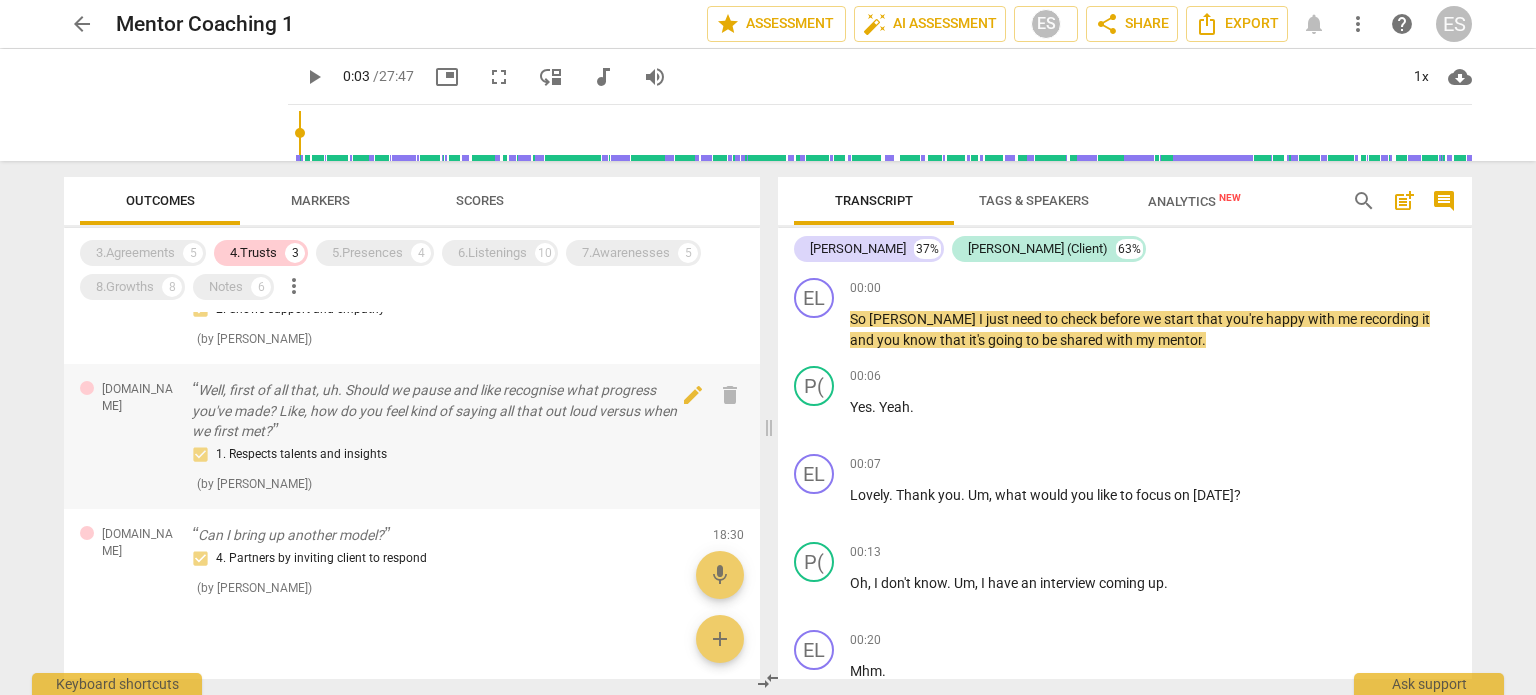 scroll, scrollTop: 56, scrollLeft: 0, axis: vertical 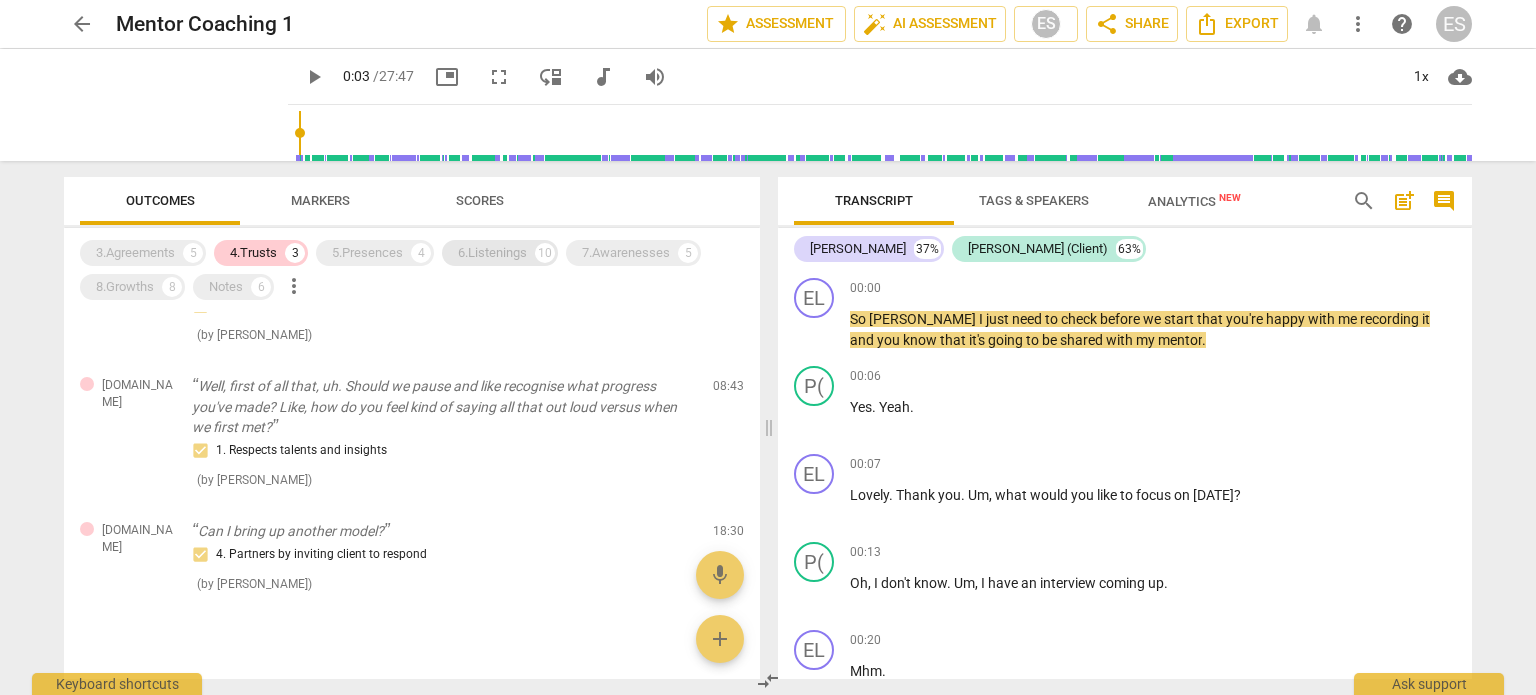 click on "6.Listenings" at bounding box center (492, 253) 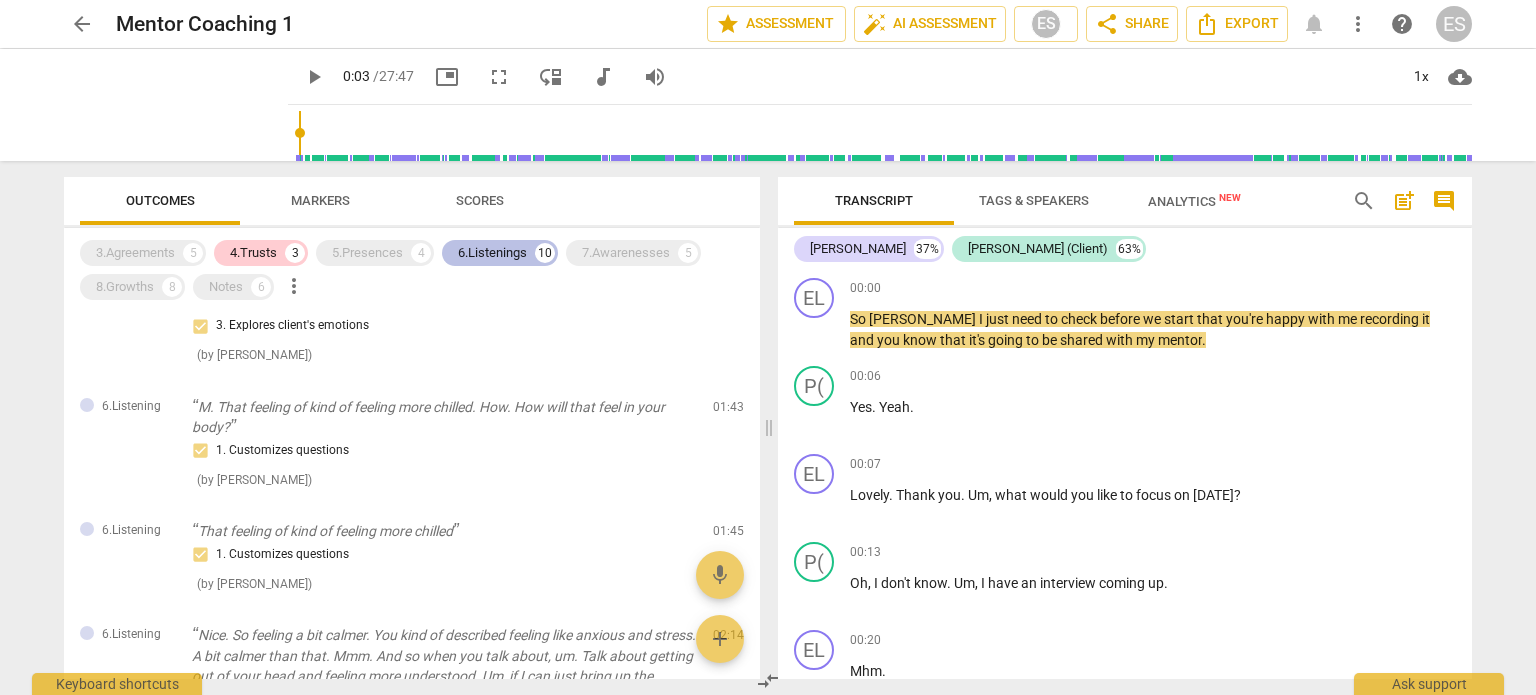 scroll, scrollTop: 719, scrollLeft: 0, axis: vertical 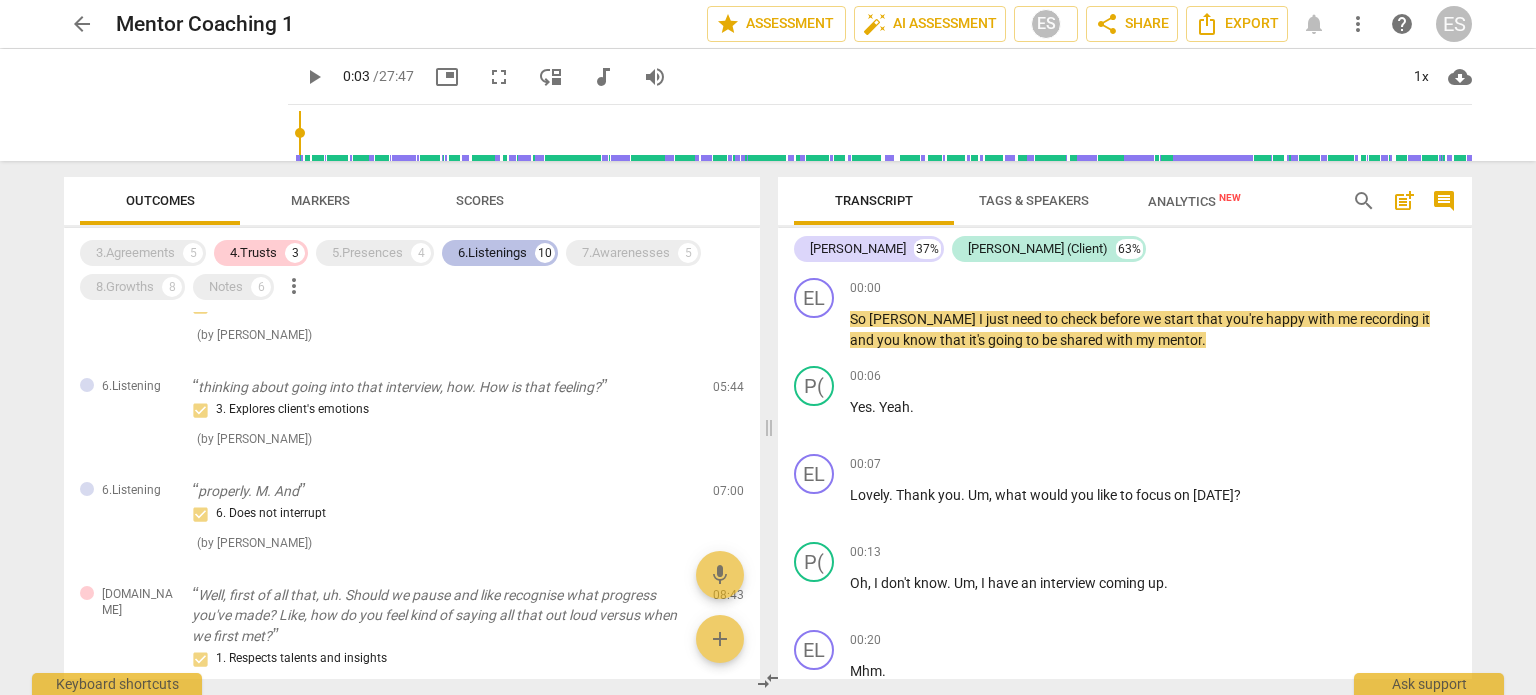 click on "6.Listenings" at bounding box center (492, 253) 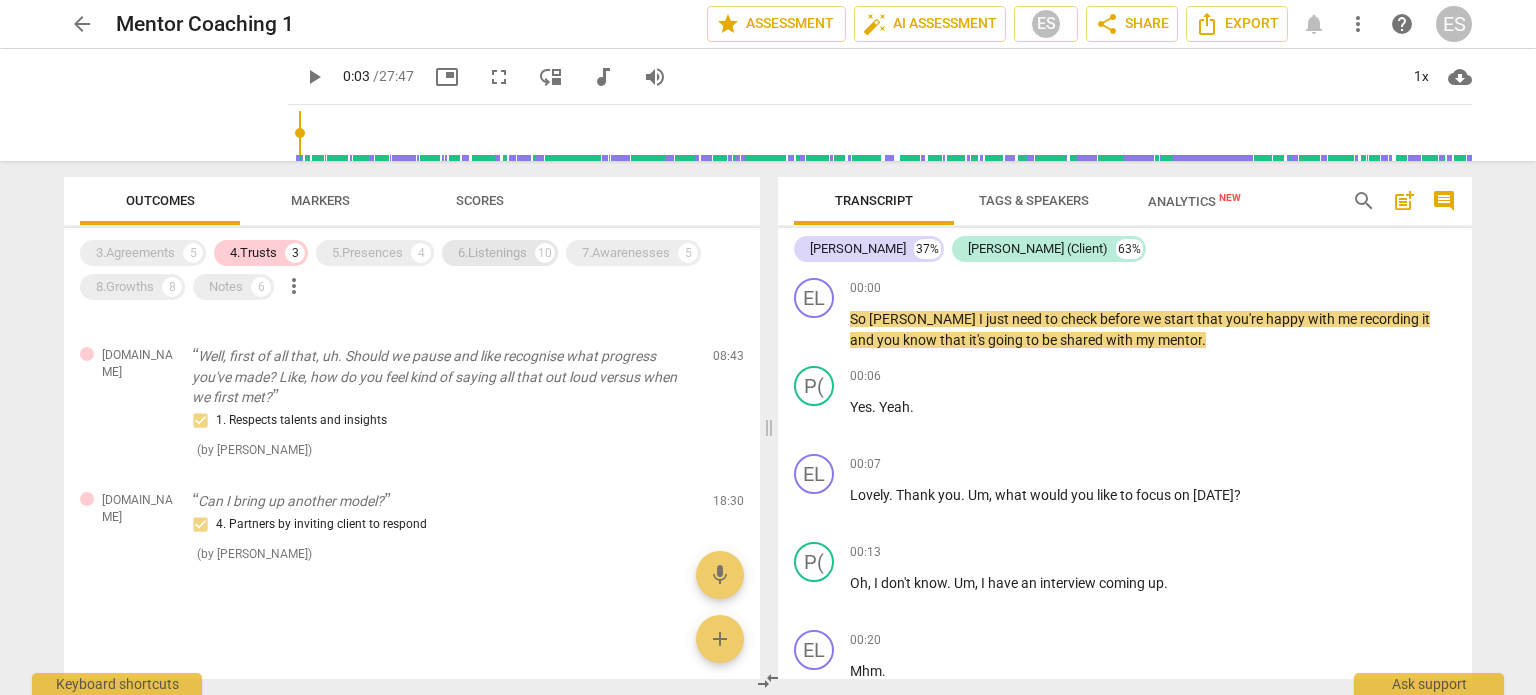scroll, scrollTop: 56, scrollLeft: 0, axis: vertical 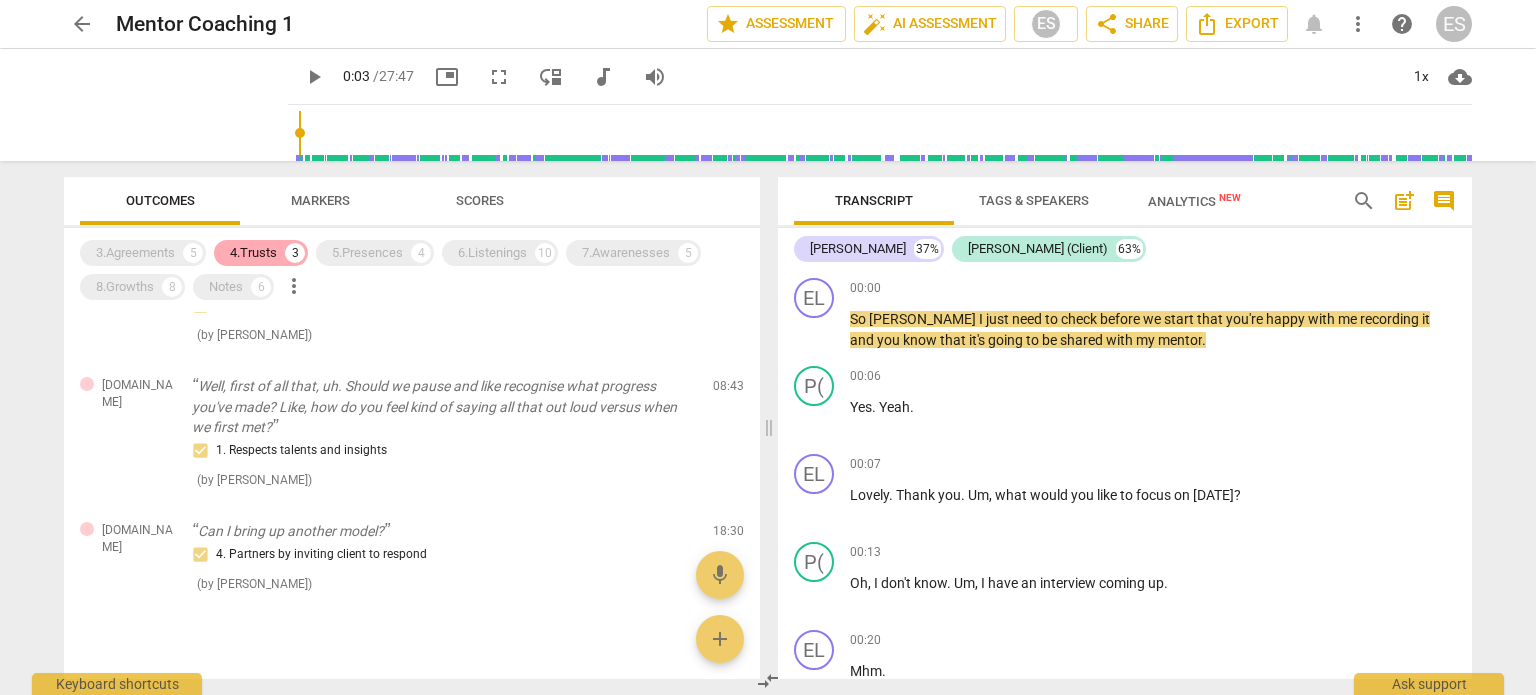 click on "4.Trusts" at bounding box center [253, 253] 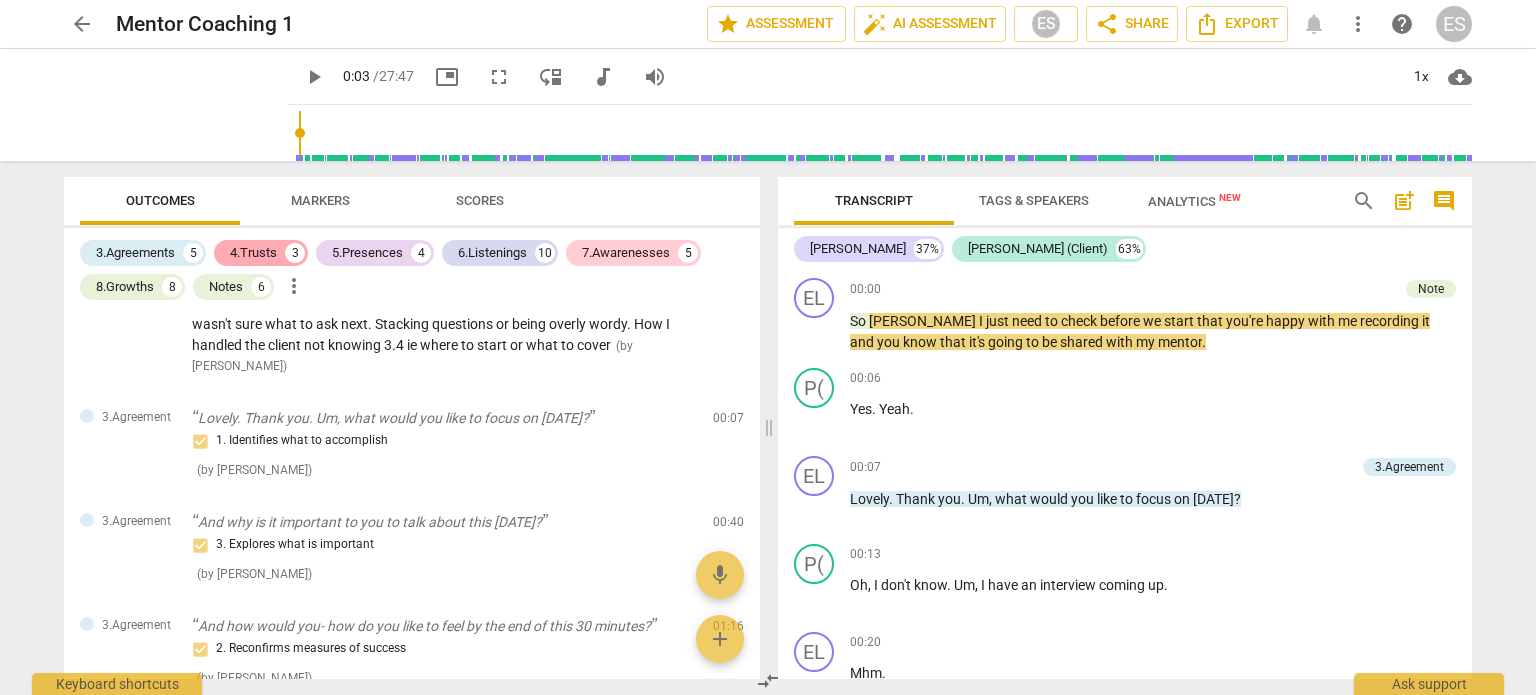 scroll, scrollTop: 1167, scrollLeft: 0, axis: vertical 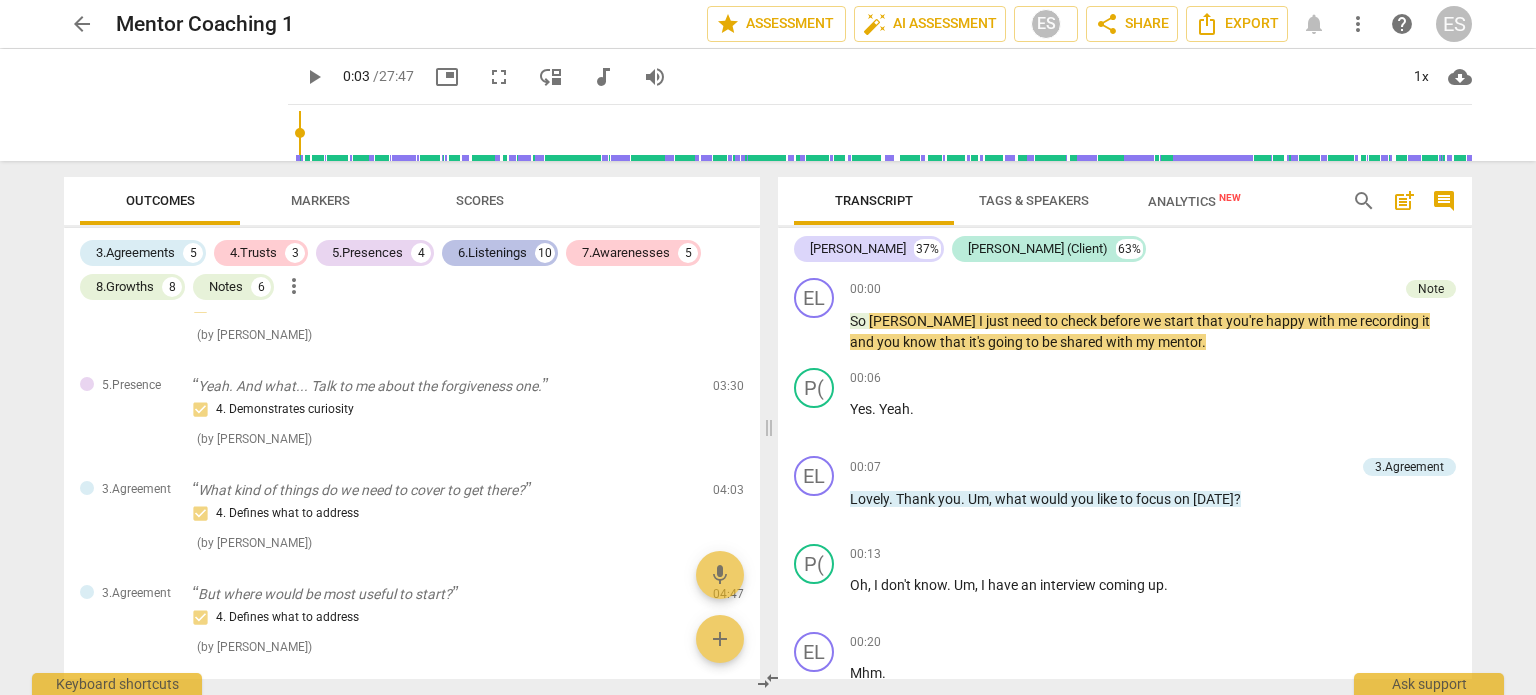 click on "6.Listenings" at bounding box center (492, 253) 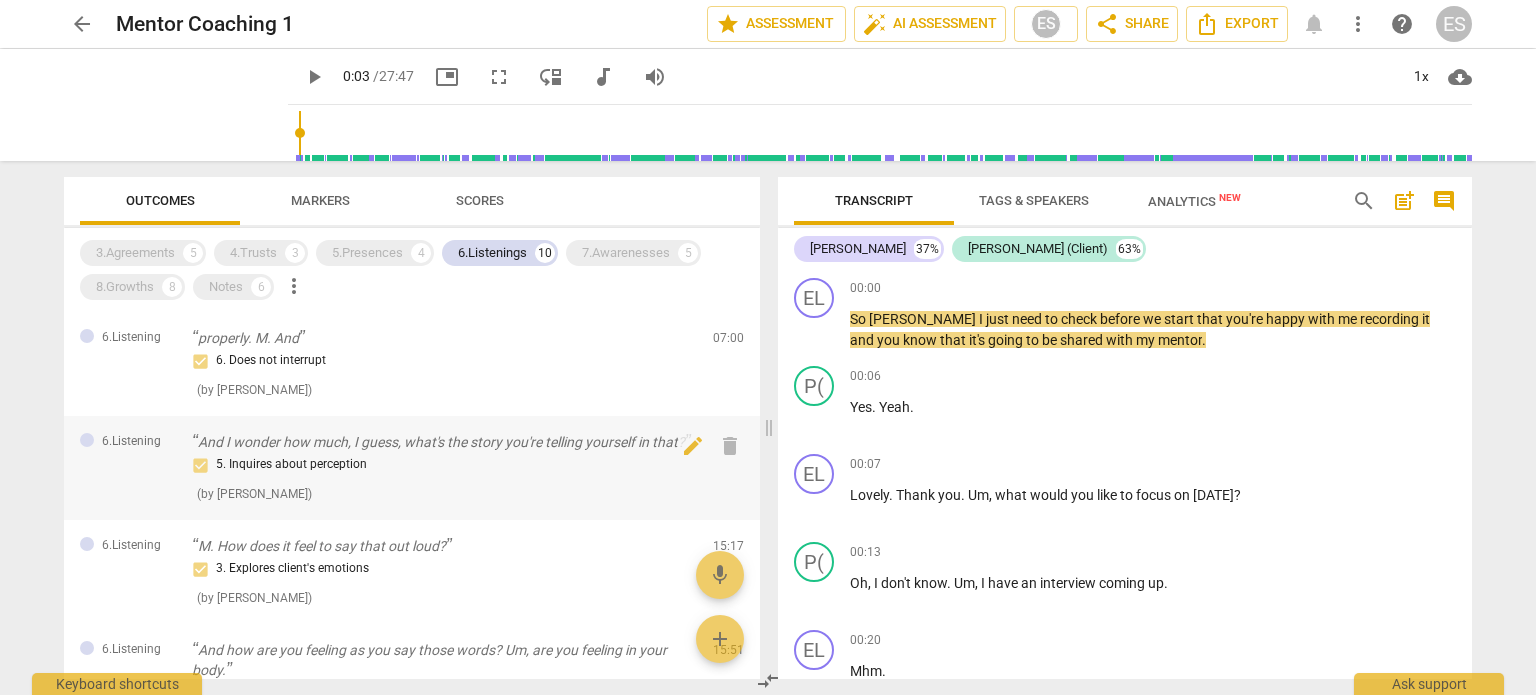 scroll, scrollTop: 776, scrollLeft: 0, axis: vertical 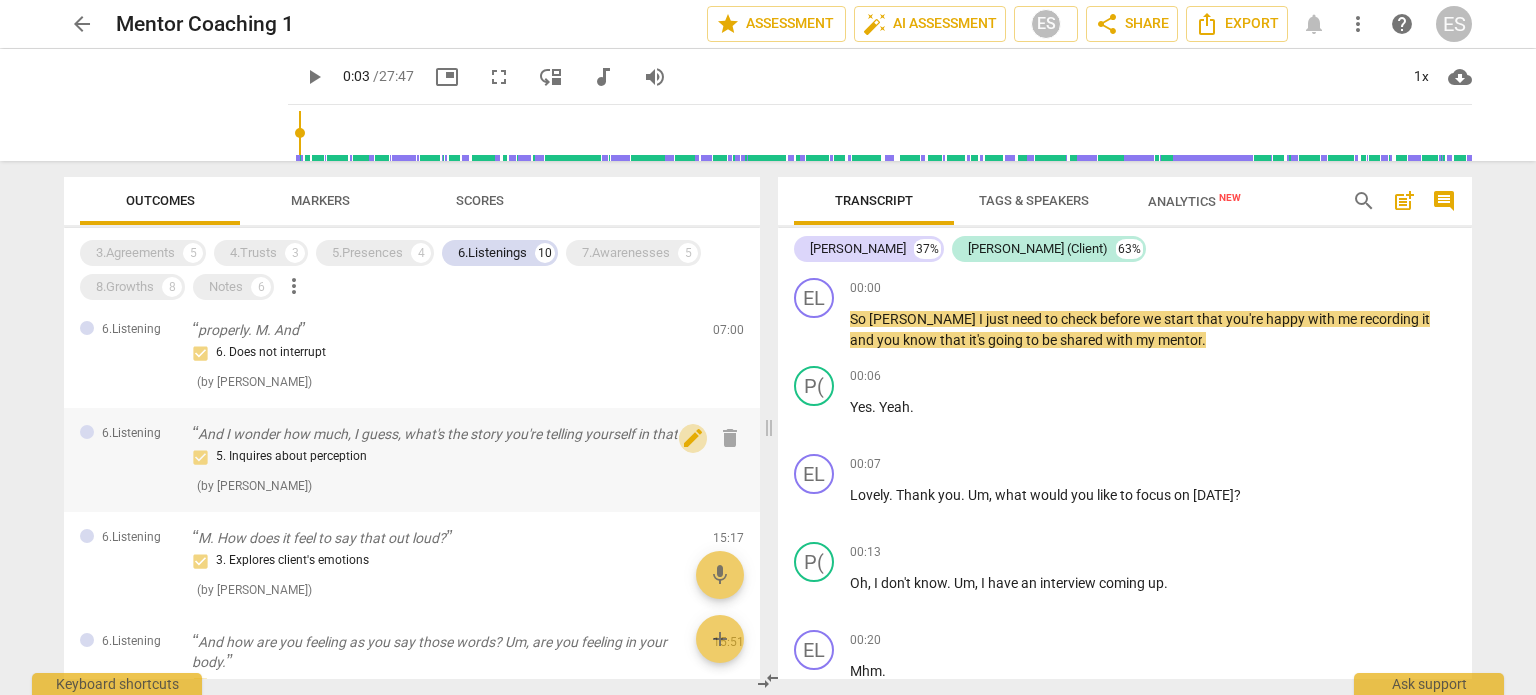 click on "edit" at bounding box center [693, 438] 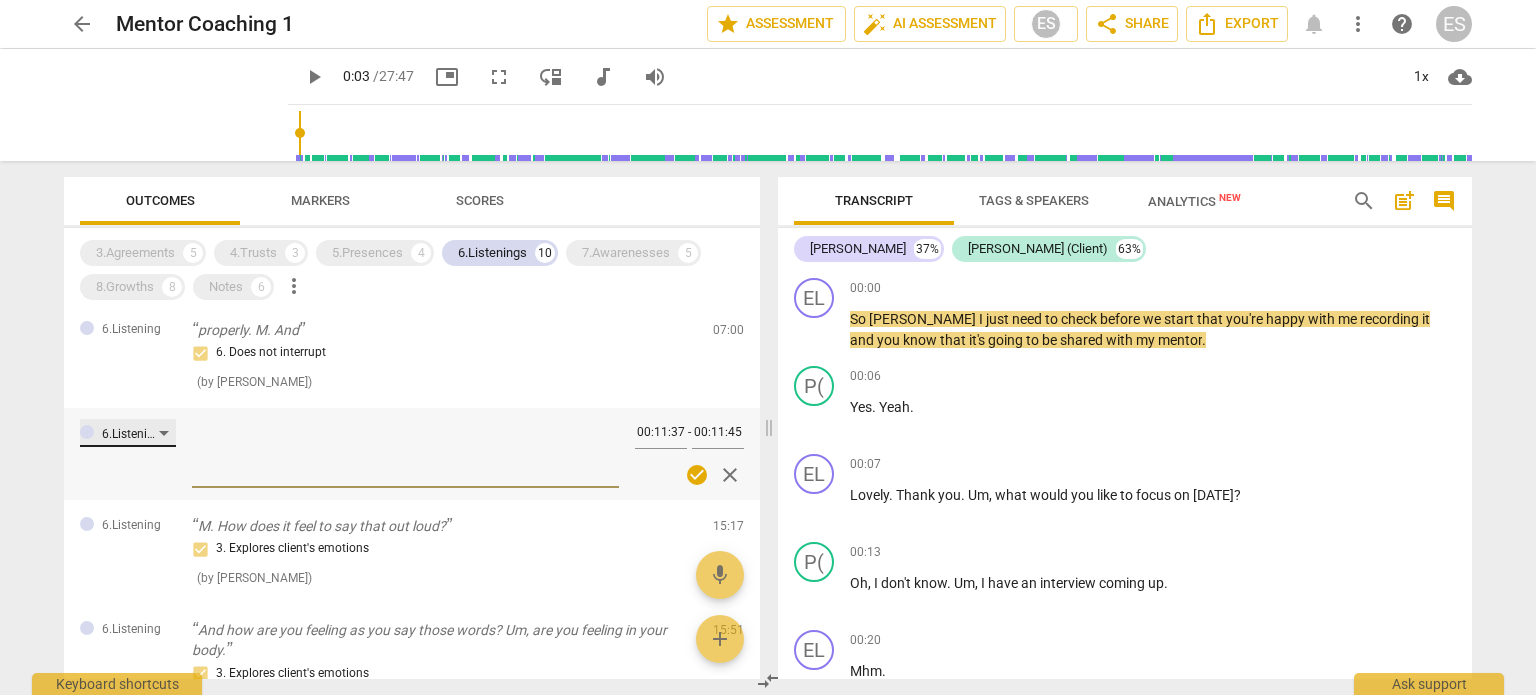 click on "6.Listening" at bounding box center [128, 433] 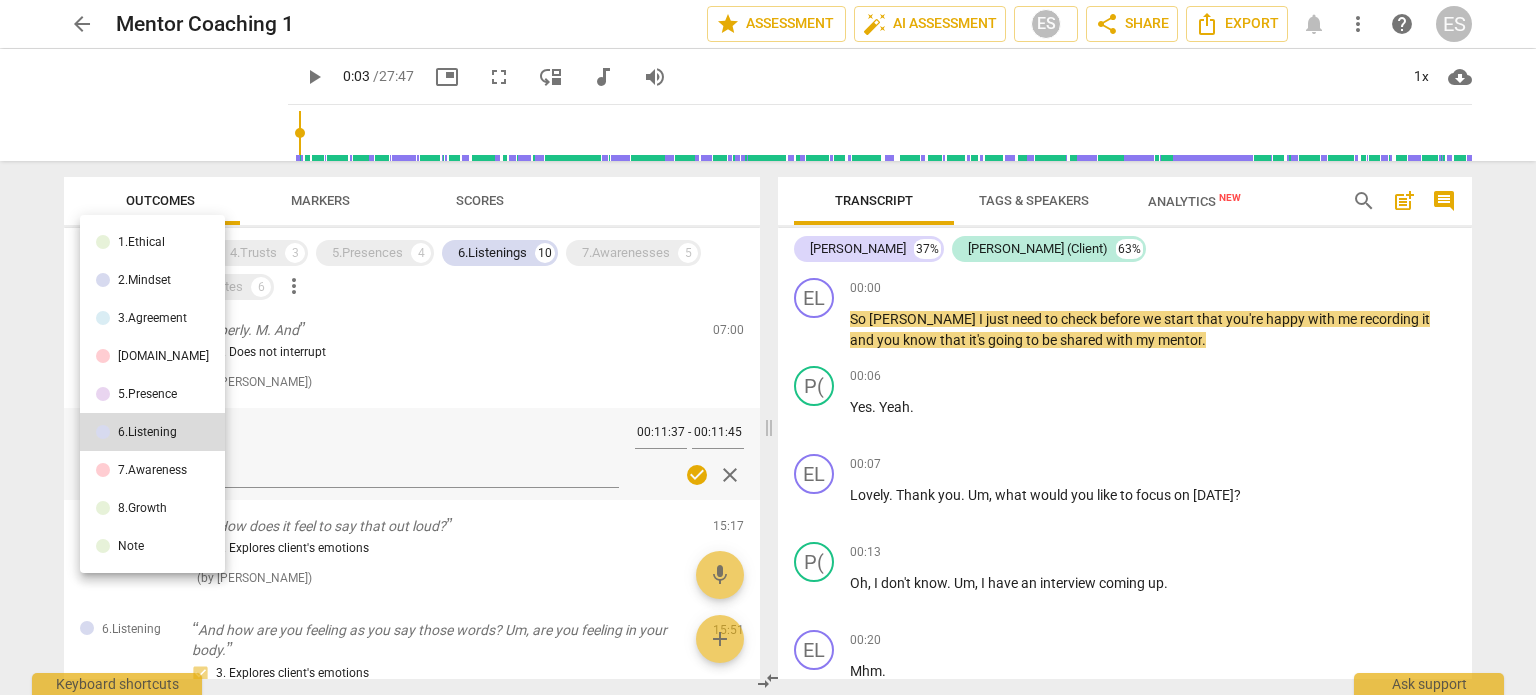 click on "7.Awareness" at bounding box center (152, 470) 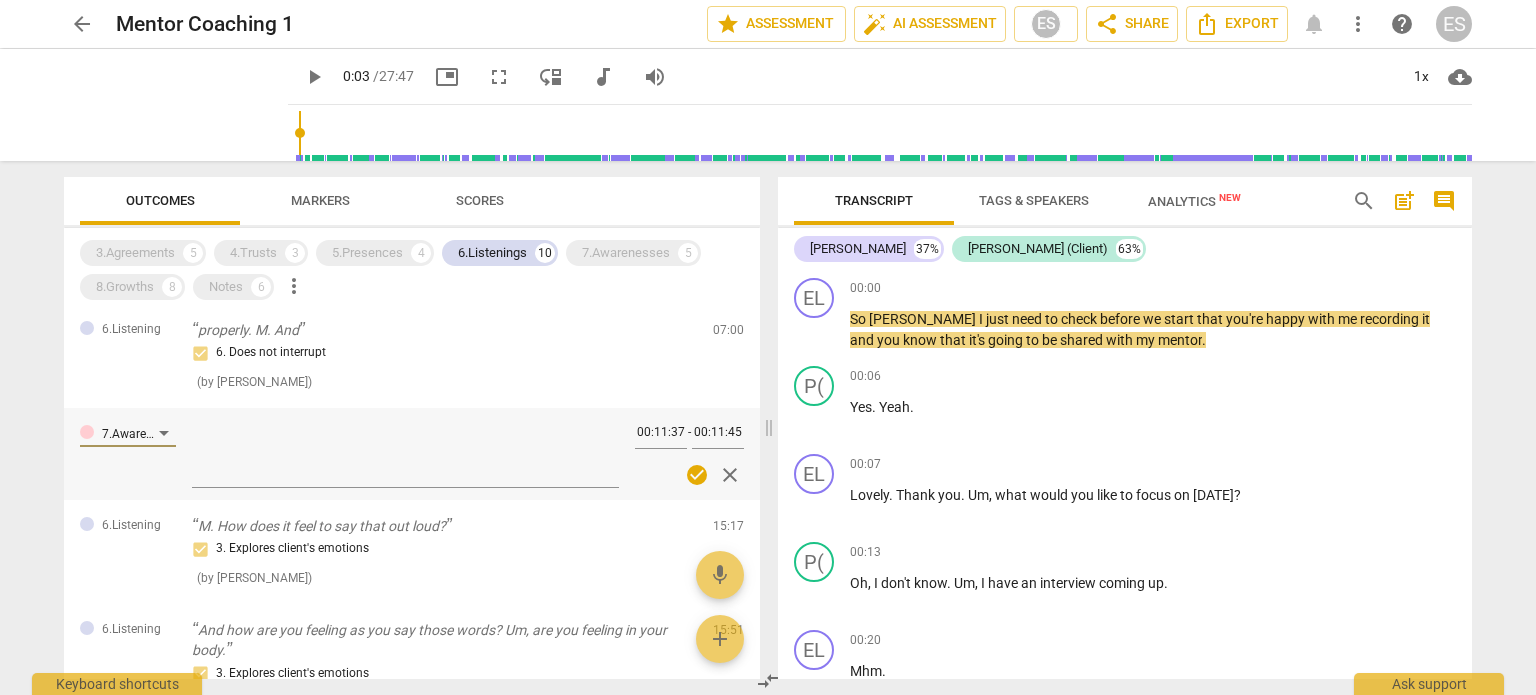 click on "check_circle" at bounding box center (697, 475) 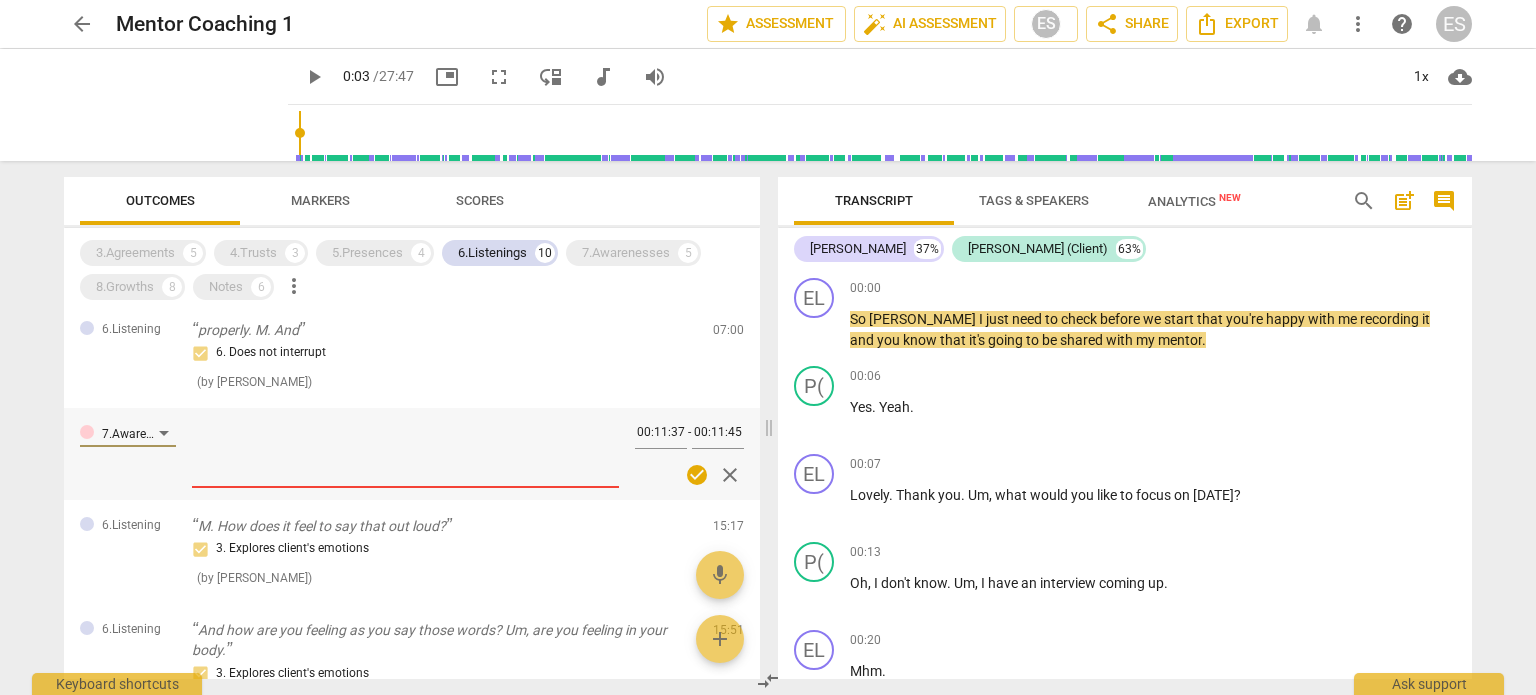 click at bounding box center (405, 452) 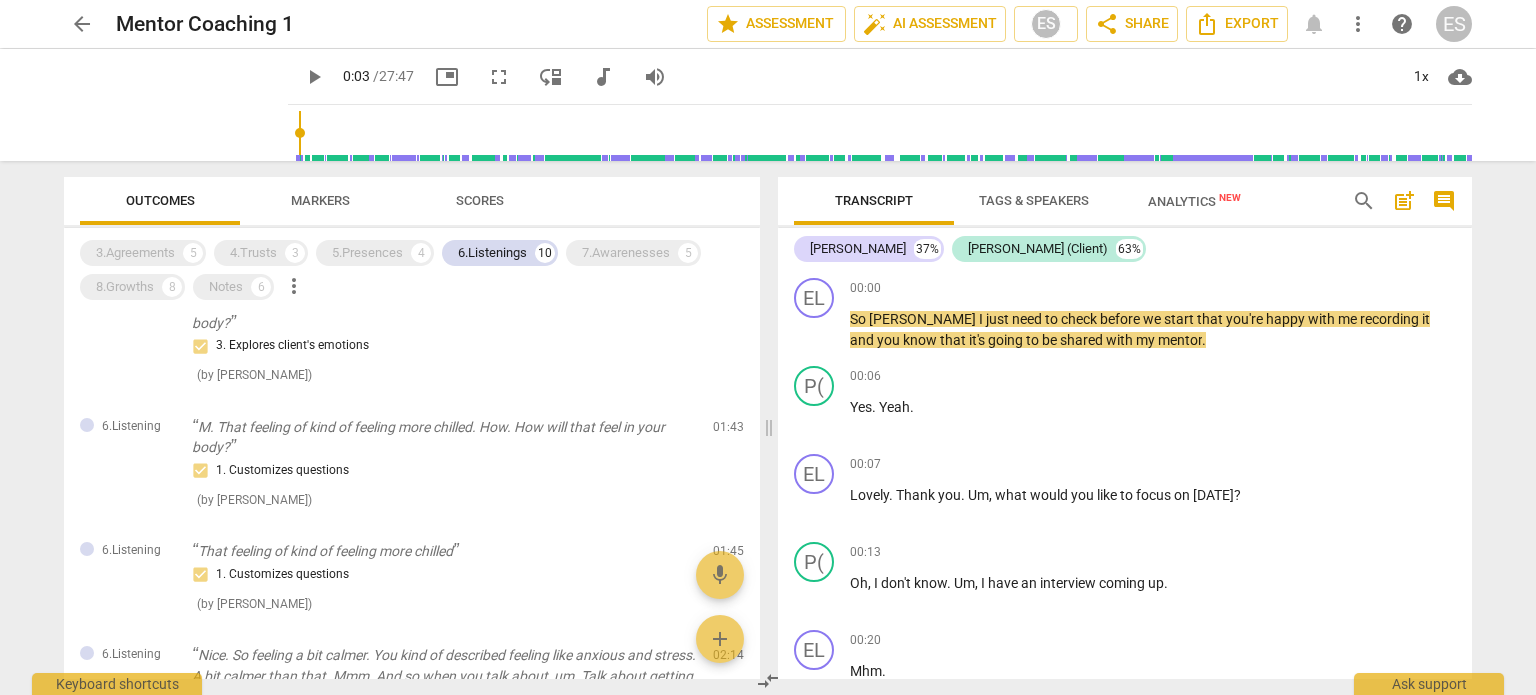 scroll, scrollTop: 0, scrollLeft: 0, axis: both 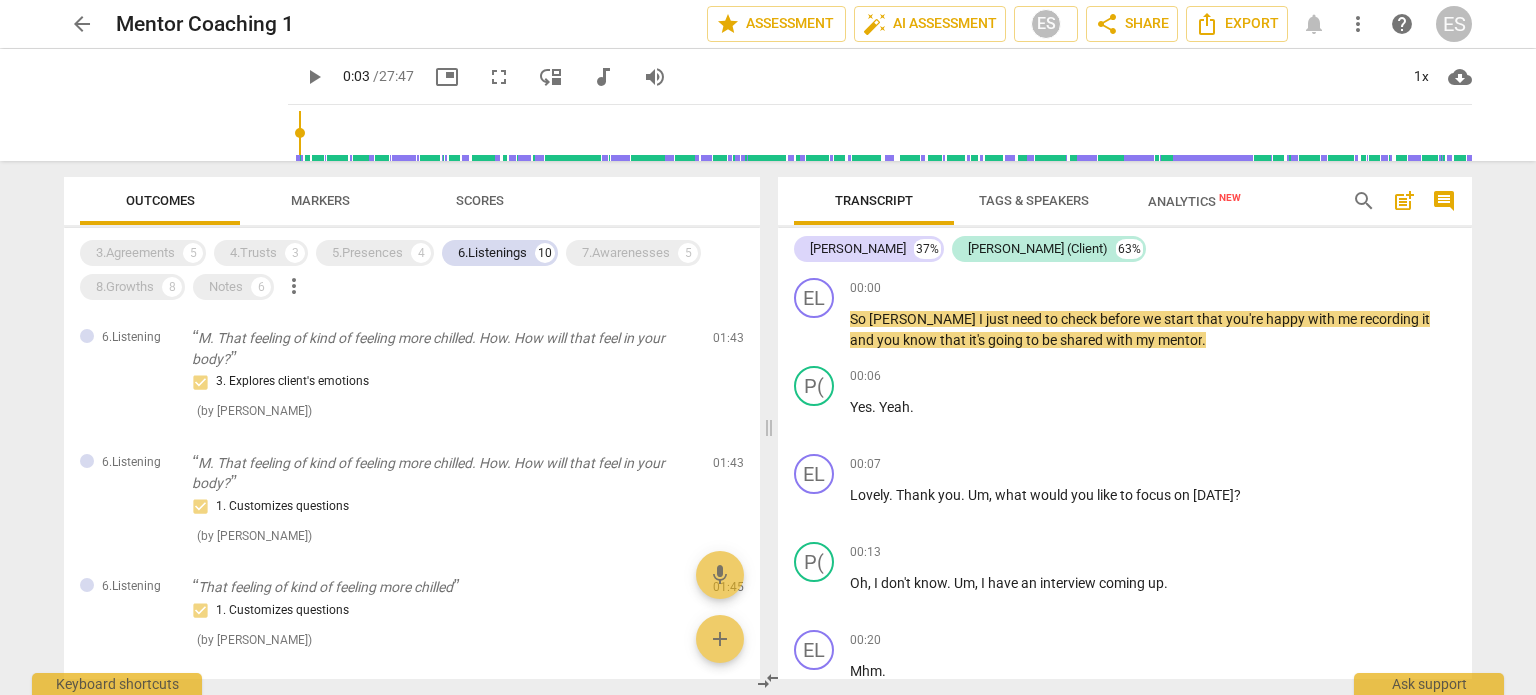 click on "Outcomes Markers Scores 3.Agreements 5 4.Trusts 3 5.Presences 4 6.Listenings 10 7.Awarenesses 5 8.Growths 8 Notes 6 more_vert 6.Listening M. That feeling of kind of feeling more chilled. How. How will that feel in your body? 3. Explores client's emotions ( by [PERSON_NAME] ) 01:43 edit delete 6.Listening M. That feeling of kind of feeling more chilled. How. How will that feel in your body? 1. Customizes questions ( by [PERSON_NAME] ) 01:43 edit delete 6.Listening That feeling of kind of feeling more chilled 1. Customizes questions ( by [PERSON_NAME] ) 01:45 edit delete 6.Listening Nice. So feeling a bit calmer. You kind of described feeling like anxious and stress. A bit calmer than that. Mmm. And so when you talk about, um. Talk about getting out of your head and feeling more understood. Um, if I can just bring up the strength - everyone's favourite strengths -. Um. In that moment where you're feeling um. Yeah. When you're feeling kind of all those more positive like calm and etc. Um. ( ) 02:14 edit (" at bounding box center (408, 428) 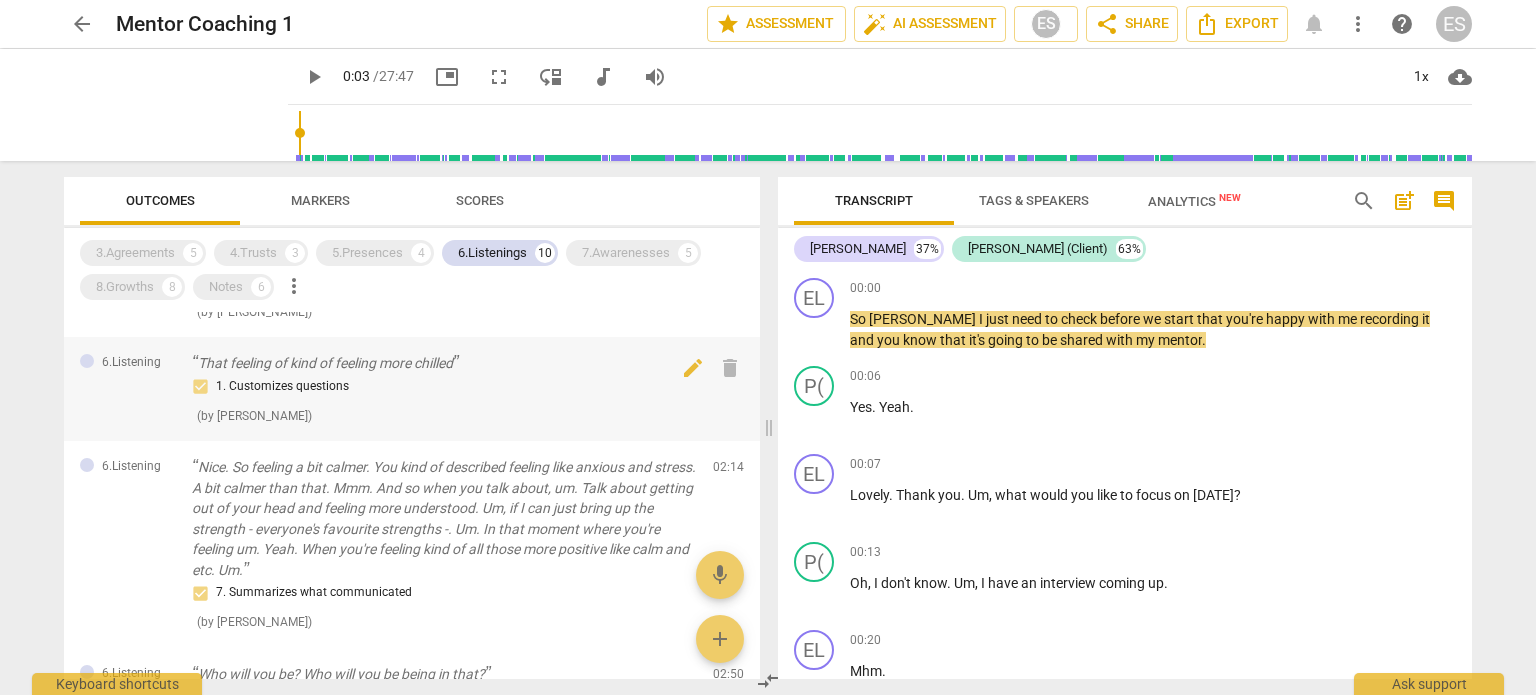 scroll, scrollTop: 52, scrollLeft: 0, axis: vertical 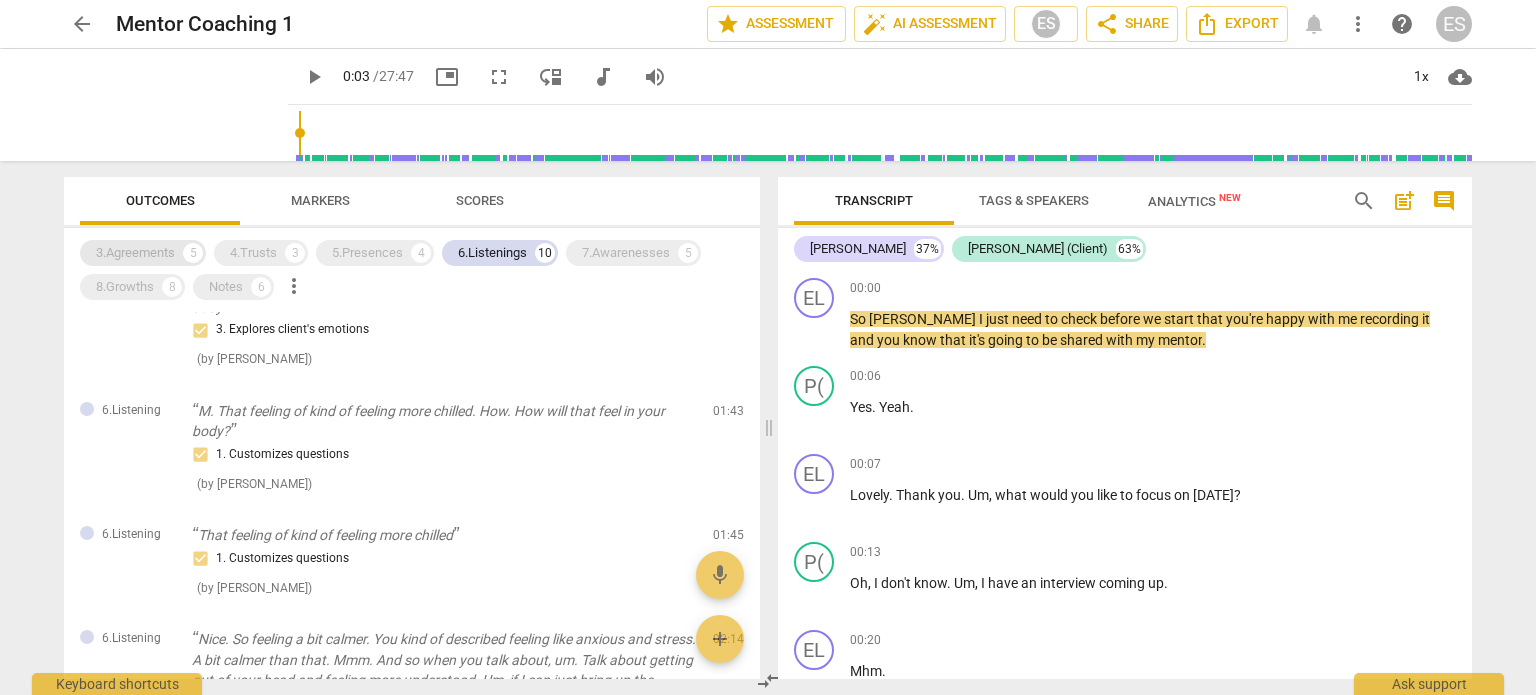 click on "3.Agreements" at bounding box center [135, 253] 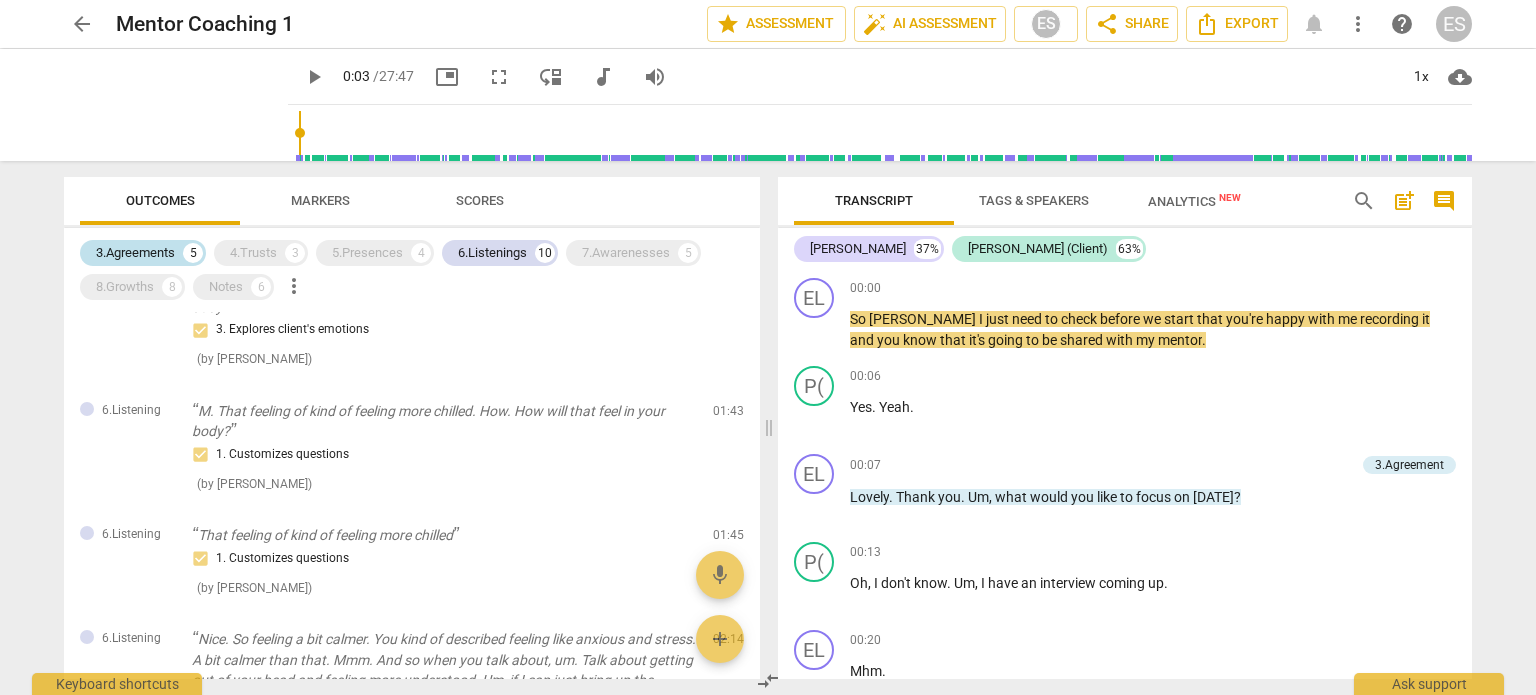click on "3.Agreements" at bounding box center (135, 253) 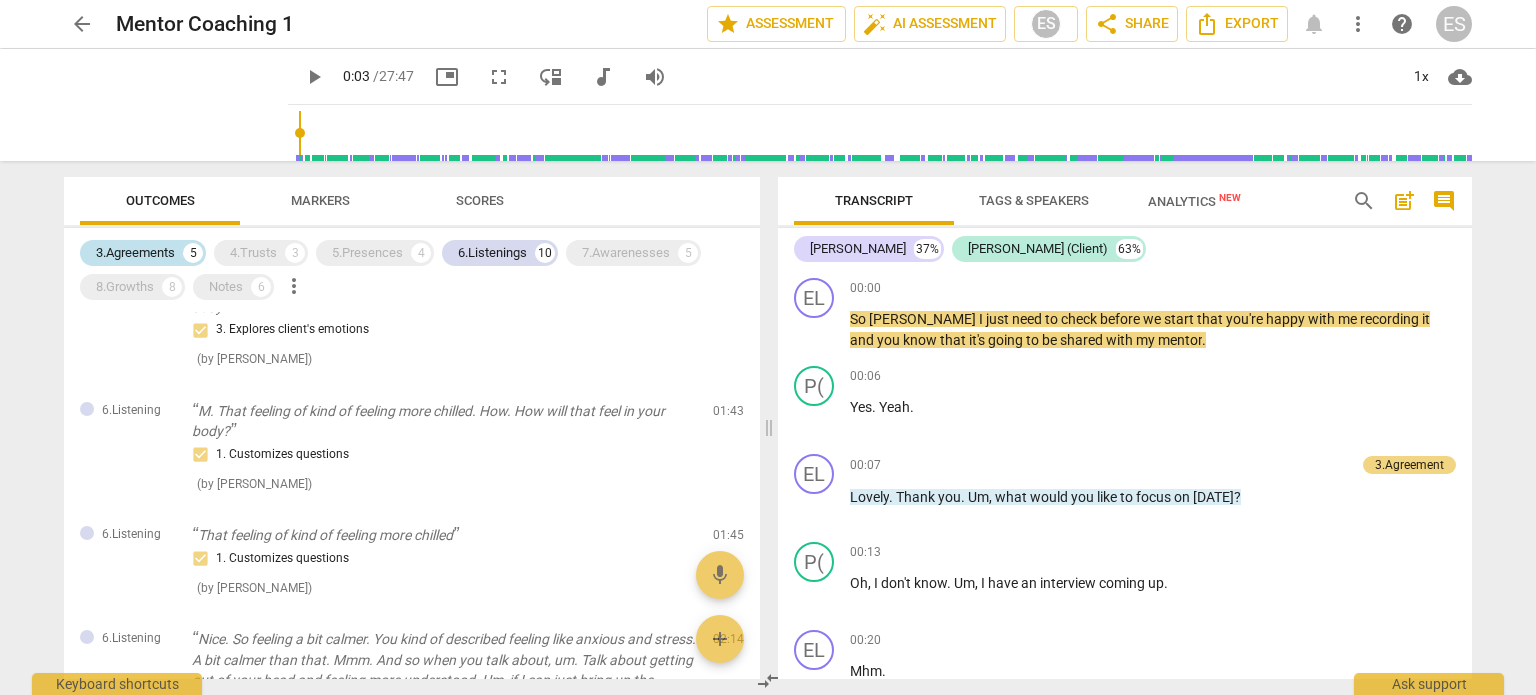 scroll, scrollTop: 52, scrollLeft: 0, axis: vertical 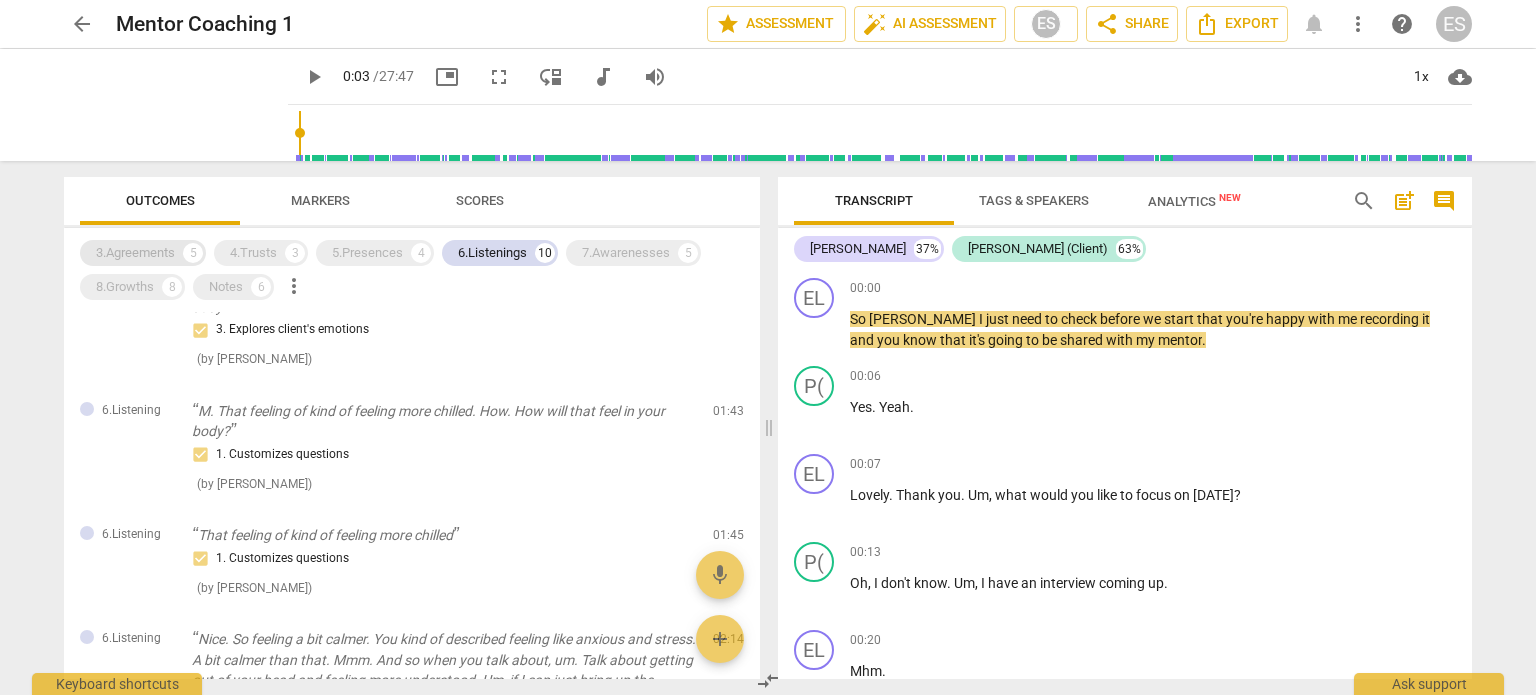 click on "3.Agreements 5" at bounding box center [143, 253] 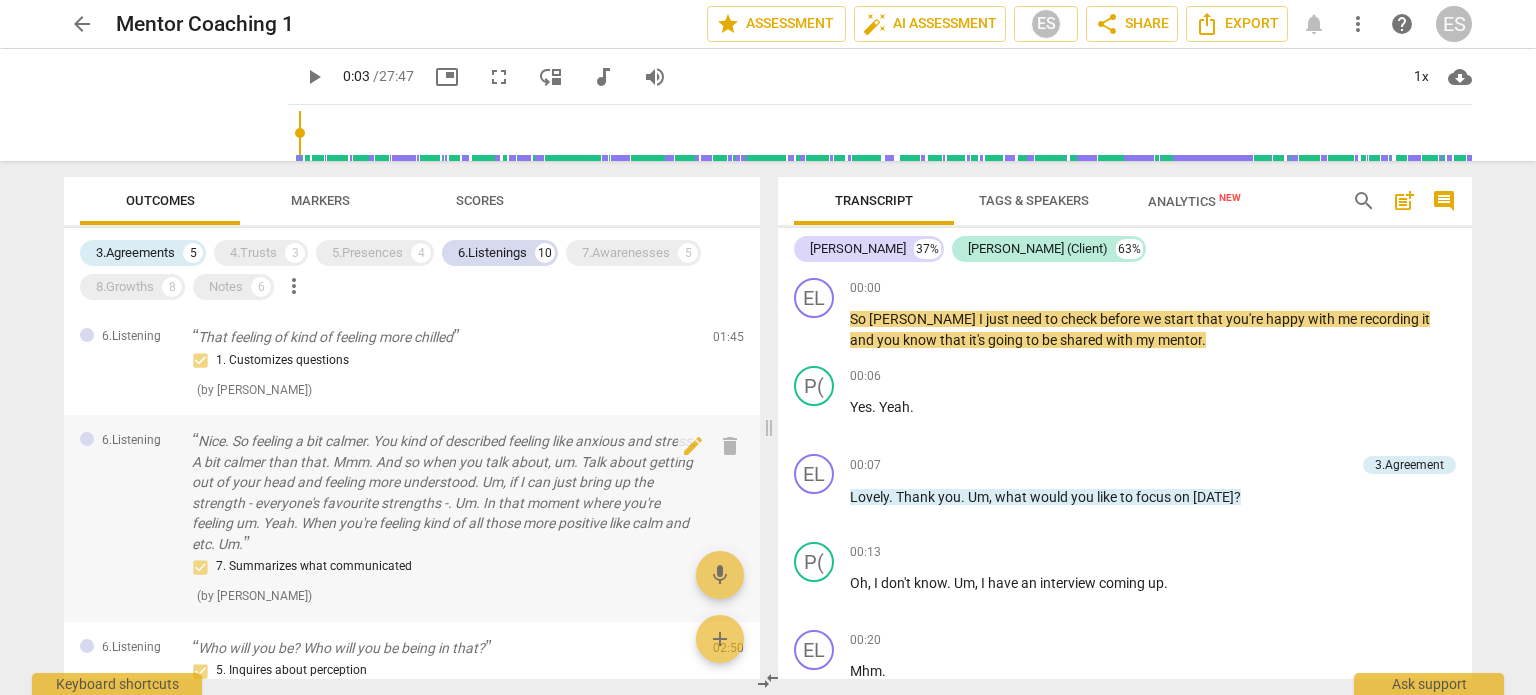 scroll, scrollTop: 567, scrollLeft: 0, axis: vertical 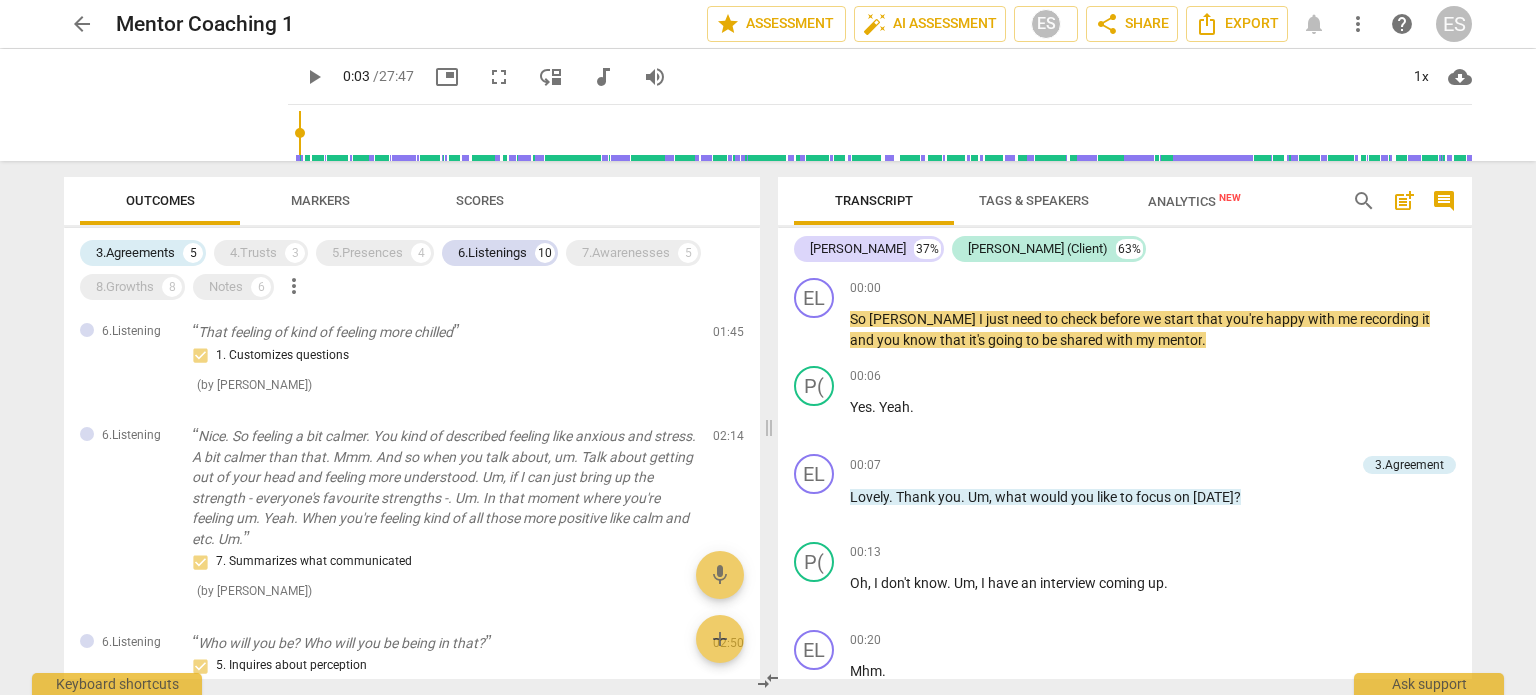 click on "Outcomes Markers Scores 3.Agreements 5 4.Trusts 3 5.Presences 4 6.Listenings 10 7.Awarenesses 5 8.Growths 8 Notes 6 more_vert 3.Agreement Lovely. Thank you. Um, what would you like to focus on [DATE]? 1. Identifies what to accomplish ( by [PERSON_NAME] ) 00:07 edit delete 3.Agreement And why is it important to you to talk about this [DATE]? 3. Explores what is important ( by [PERSON_NAME] ) 00:40 edit delete 3.Agreement And how would you- how do you like to feel by the end of this 30 minutes? 2. Reconfirms measures of success ( by [PERSON_NAME] ) 01:16 edit delete 6.Listening M. That feeling of kind of feeling more chilled. How. How will that feel in your body? 3. Explores client's emotions ( by [PERSON_NAME] ) 01:43 edit delete 6.Listening M. That feeling of kind of feeling more chilled. How. How will that feel in your body? 1. Customizes questions ( by [PERSON_NAME] ) 01:43 edit delete 6.Listening That feeling of kind of feeling more chilled 1. Customizes questions ( by [PERSON_NAME] ) 01:45 edit" at bounding box center (408, 428) 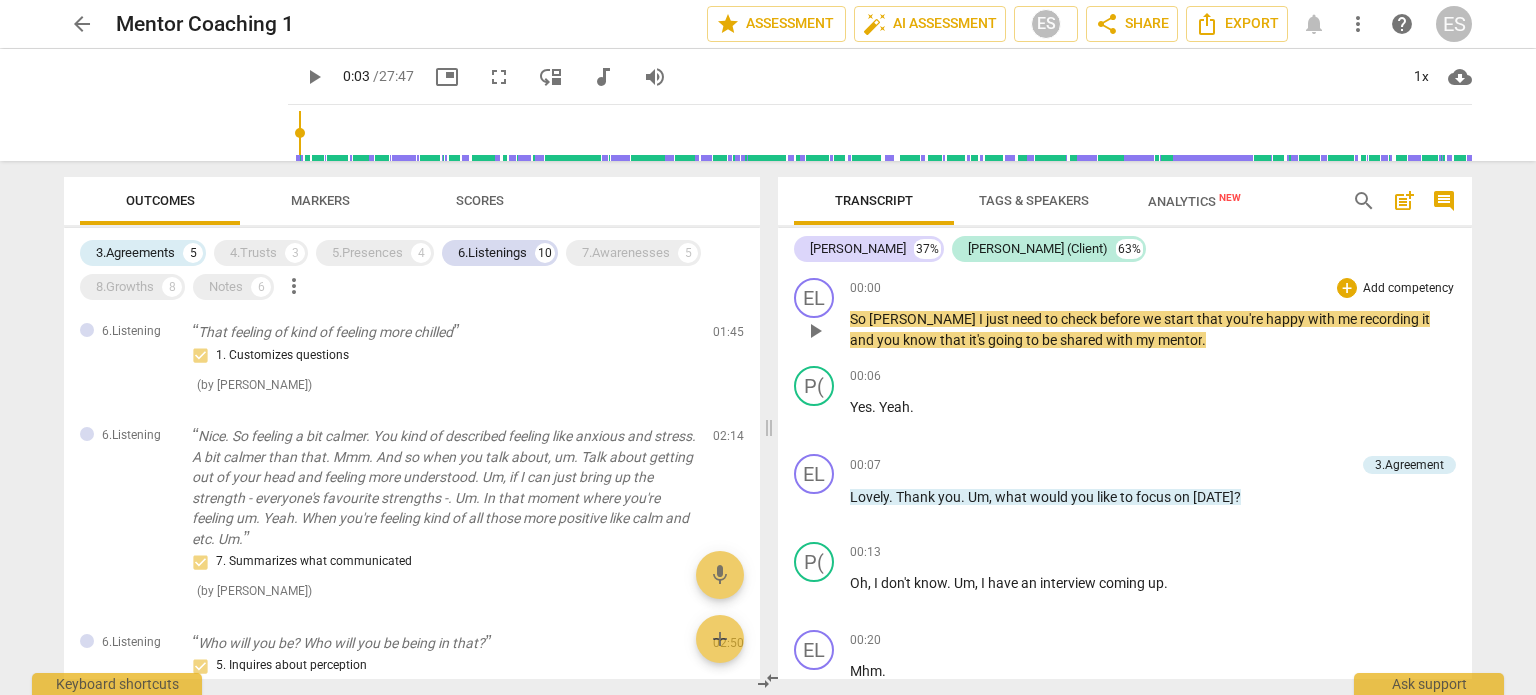 click on "play_arrow" at bounding box center [815, 331] 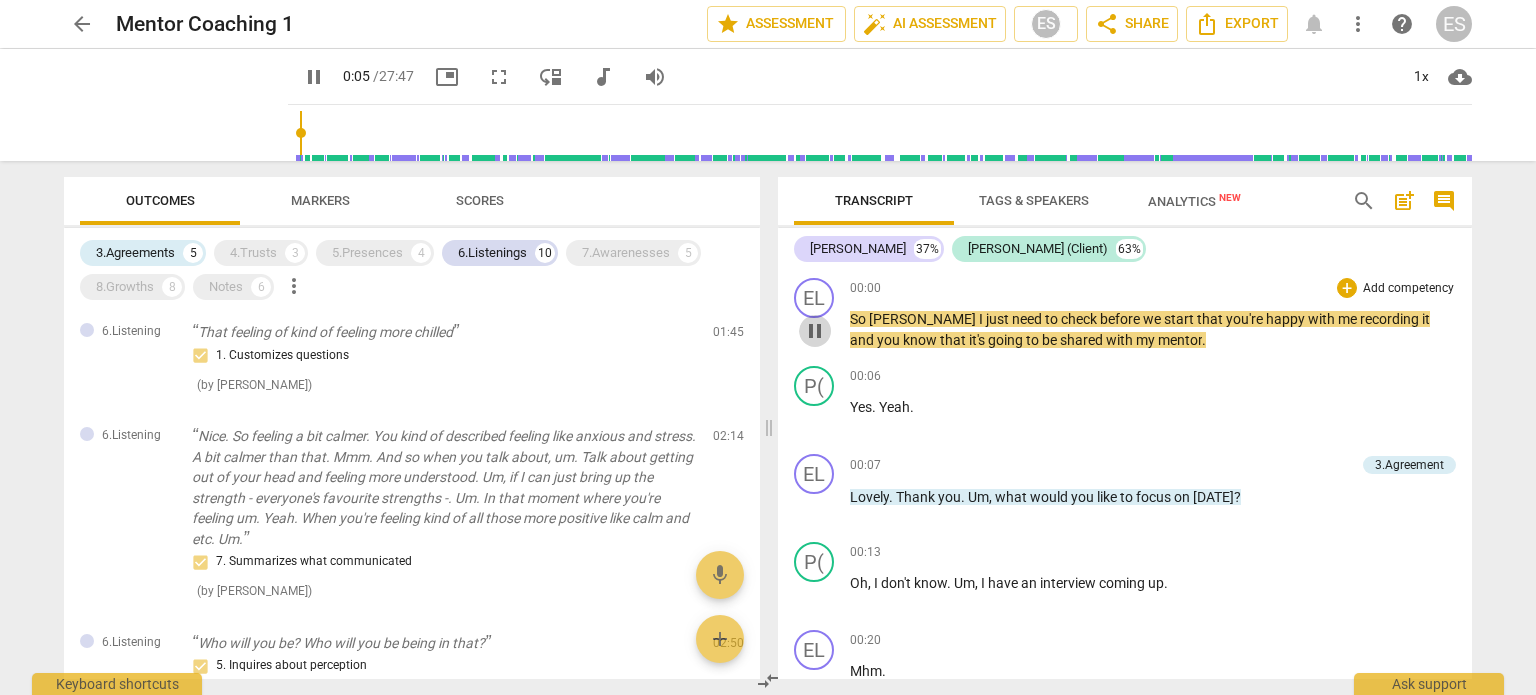 click on "pause" at bounding box center (815, 331) 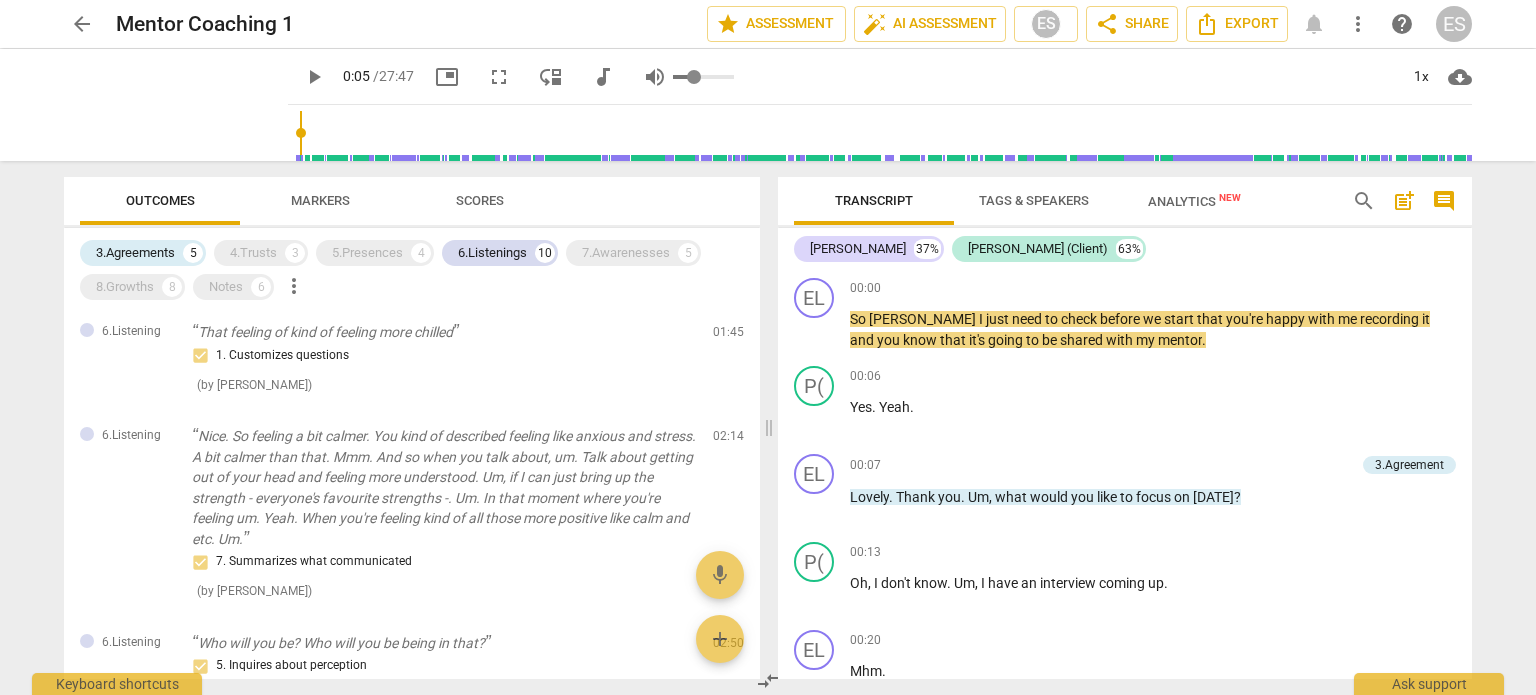 type on "0.62" 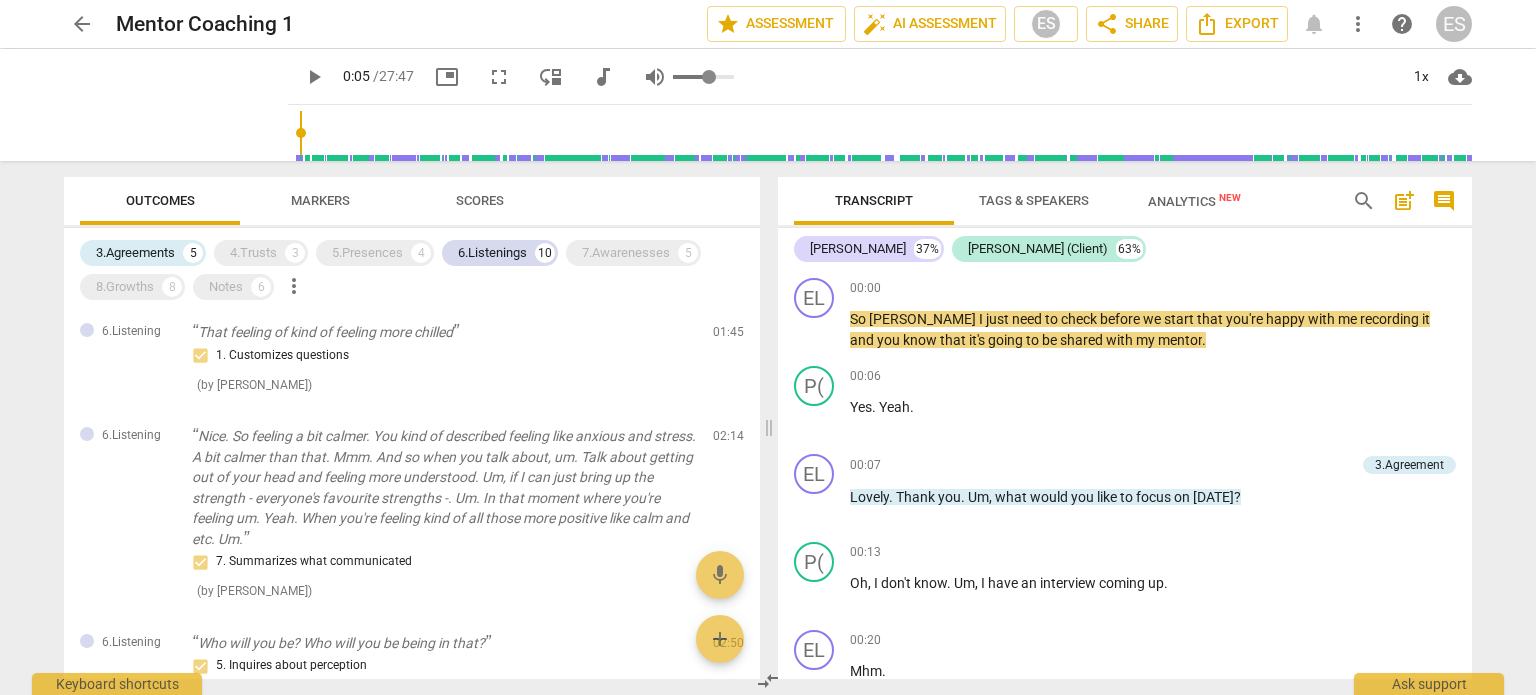 type on "0.62" 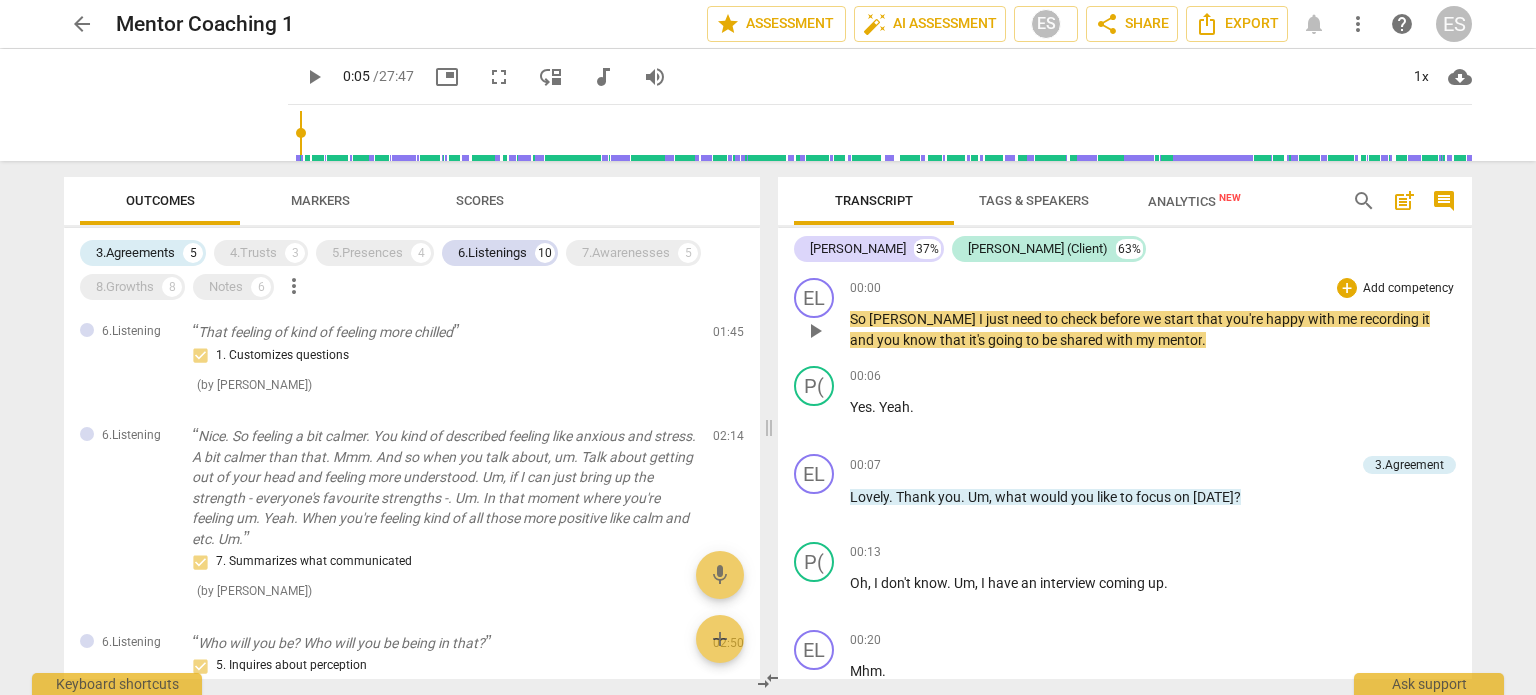 click on "play_arrow" at bounding box center [815, 331] 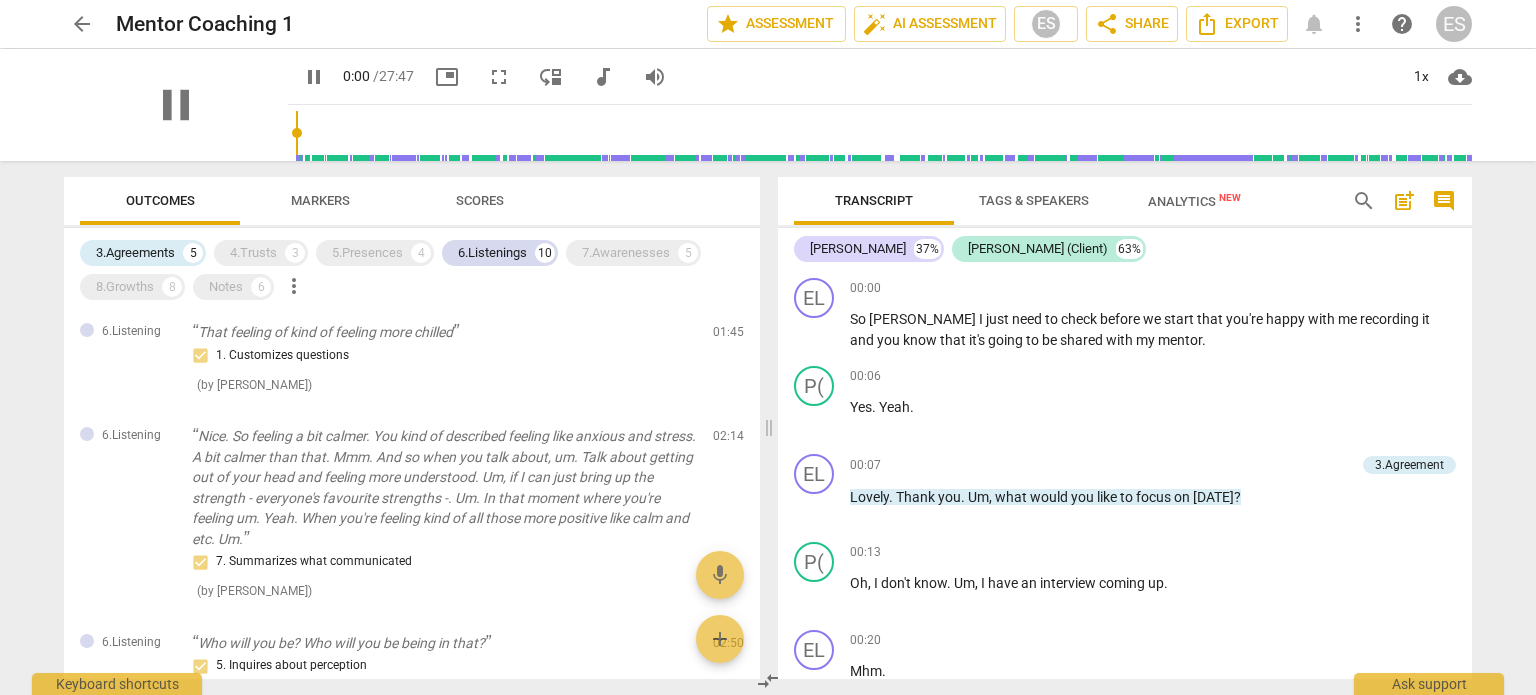 drag, startPoint x: 280, startPoint y: 132, endPoint x: 223, endPoint y: 129, distance: 57.07889 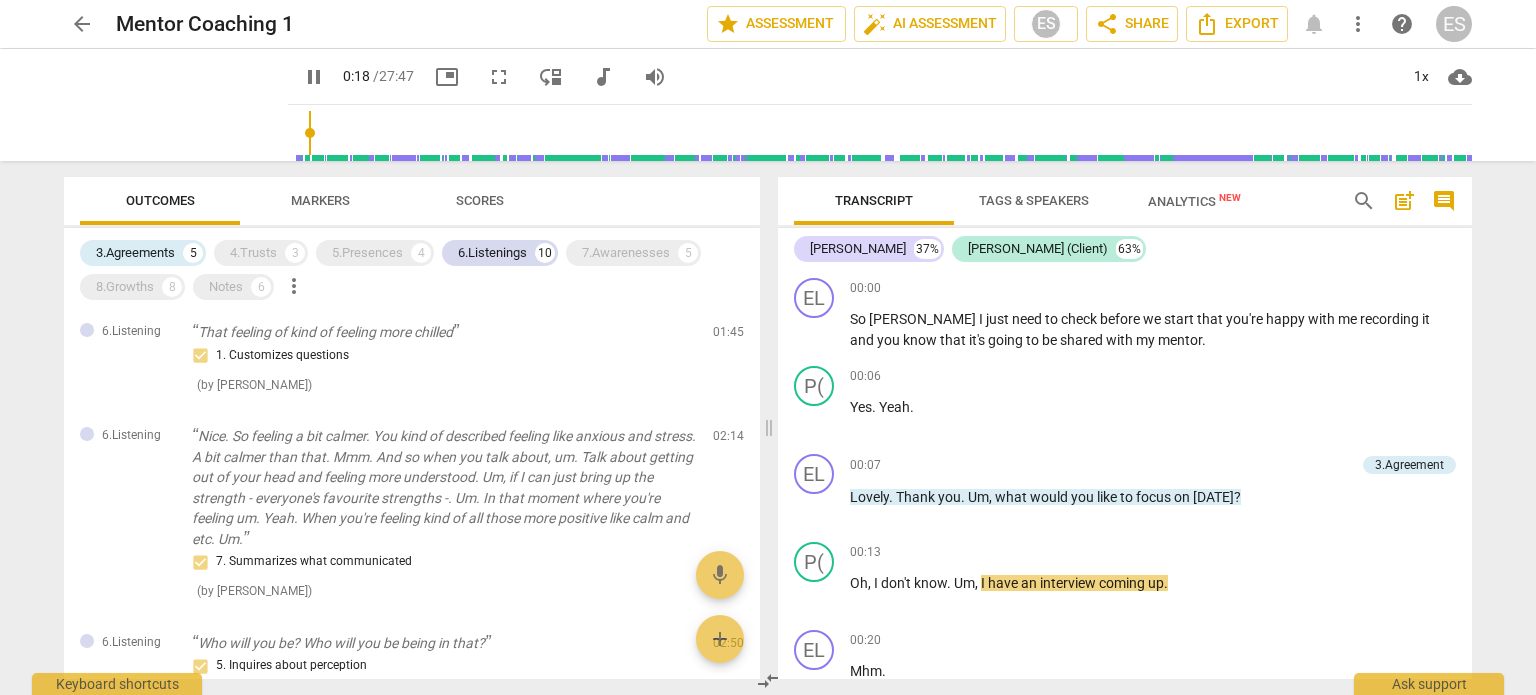 click on "pause" at bounding box center (314, 77) 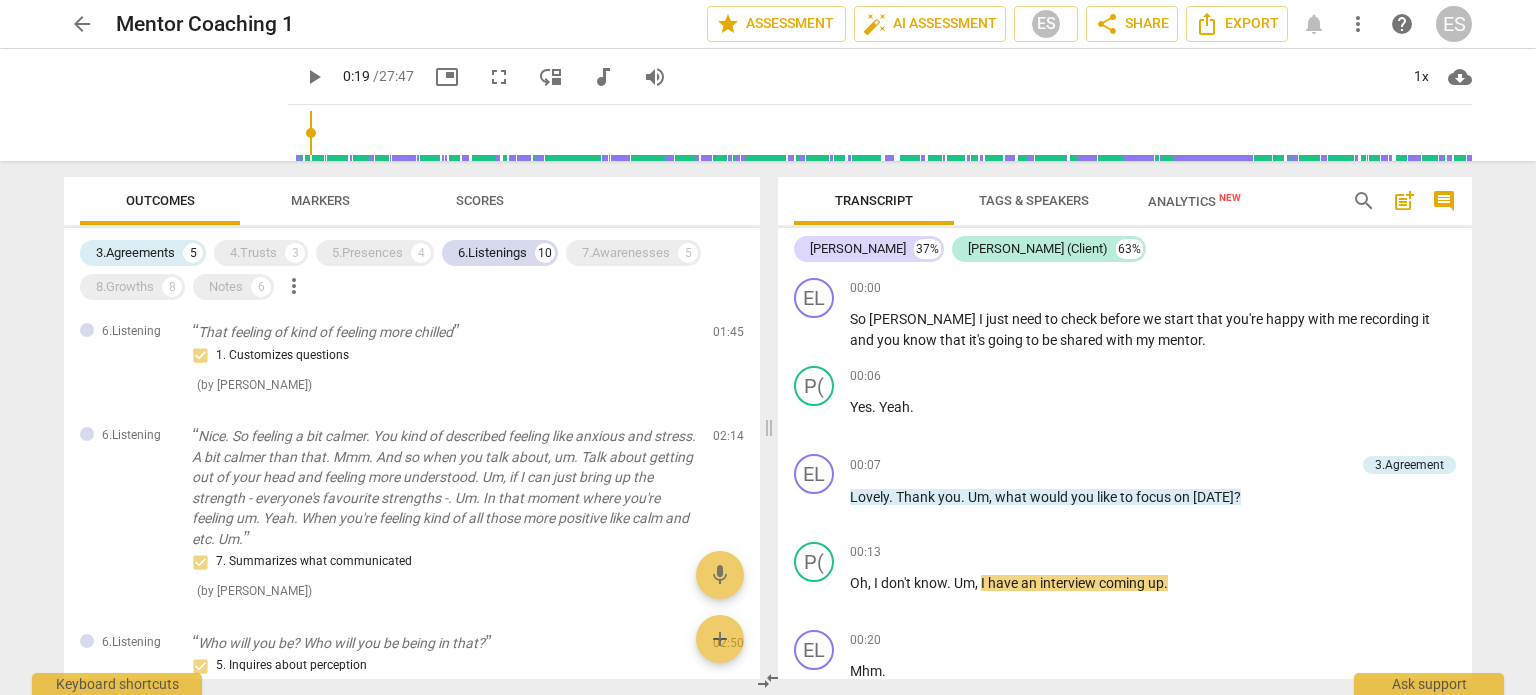 click on "play_arrow" at bounding box center (314, 77) 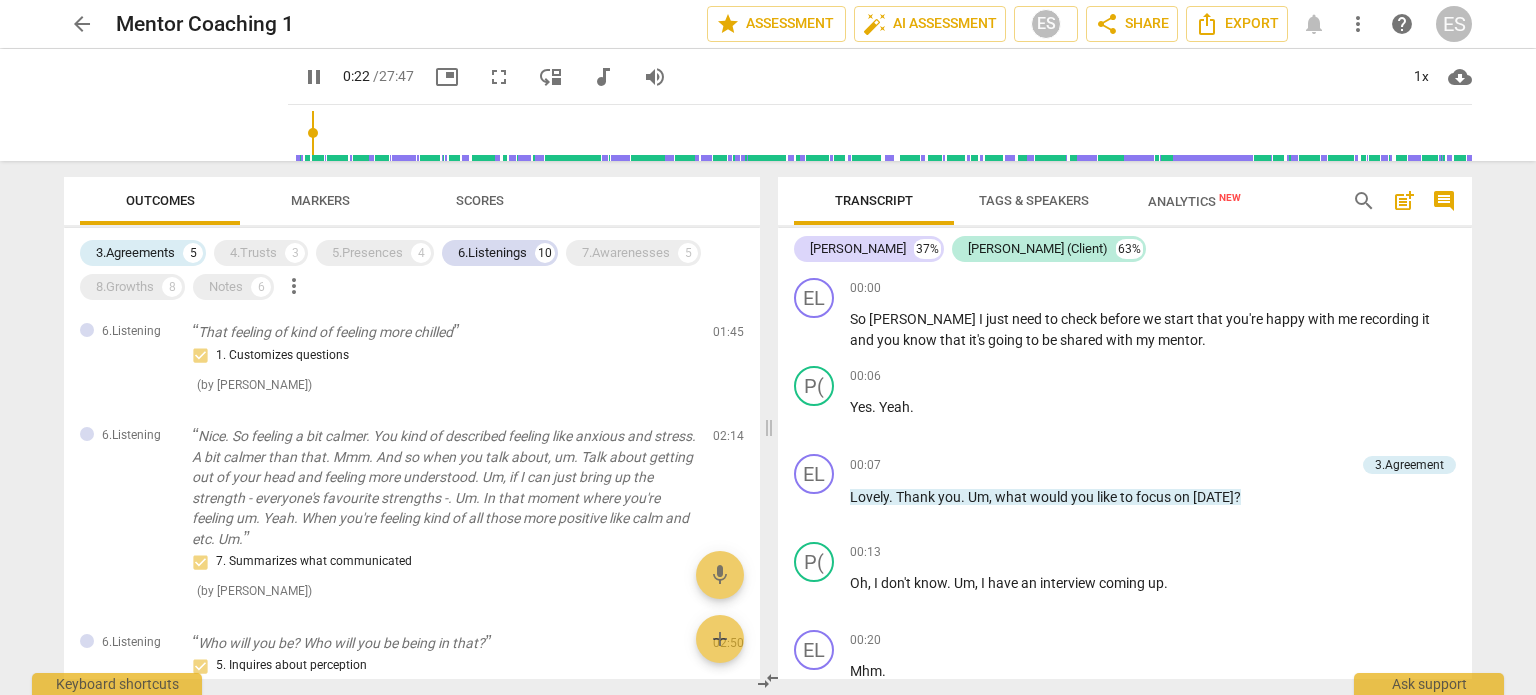 scroll, scrollTop: 477, scrollLeft: 0, axis: vertical 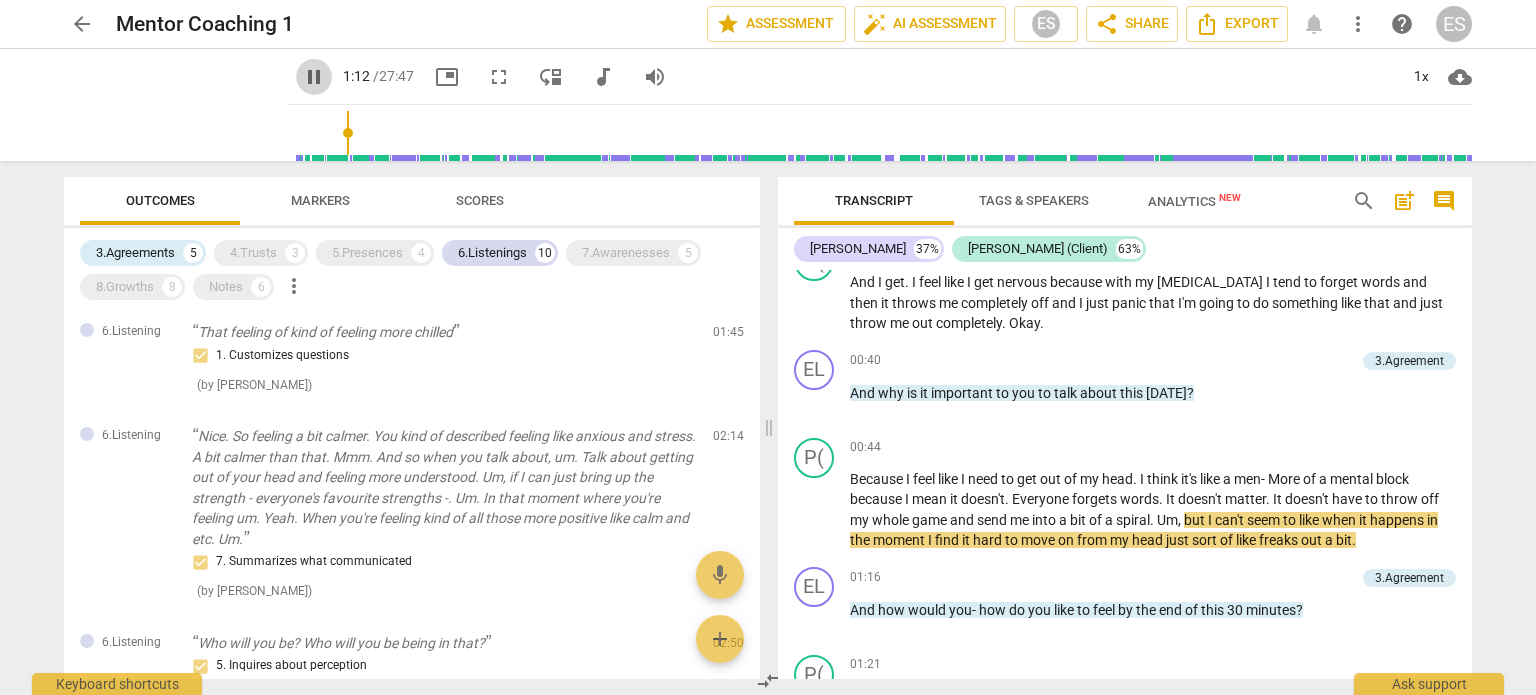 click on "pause" at bounding box center [314, 77] 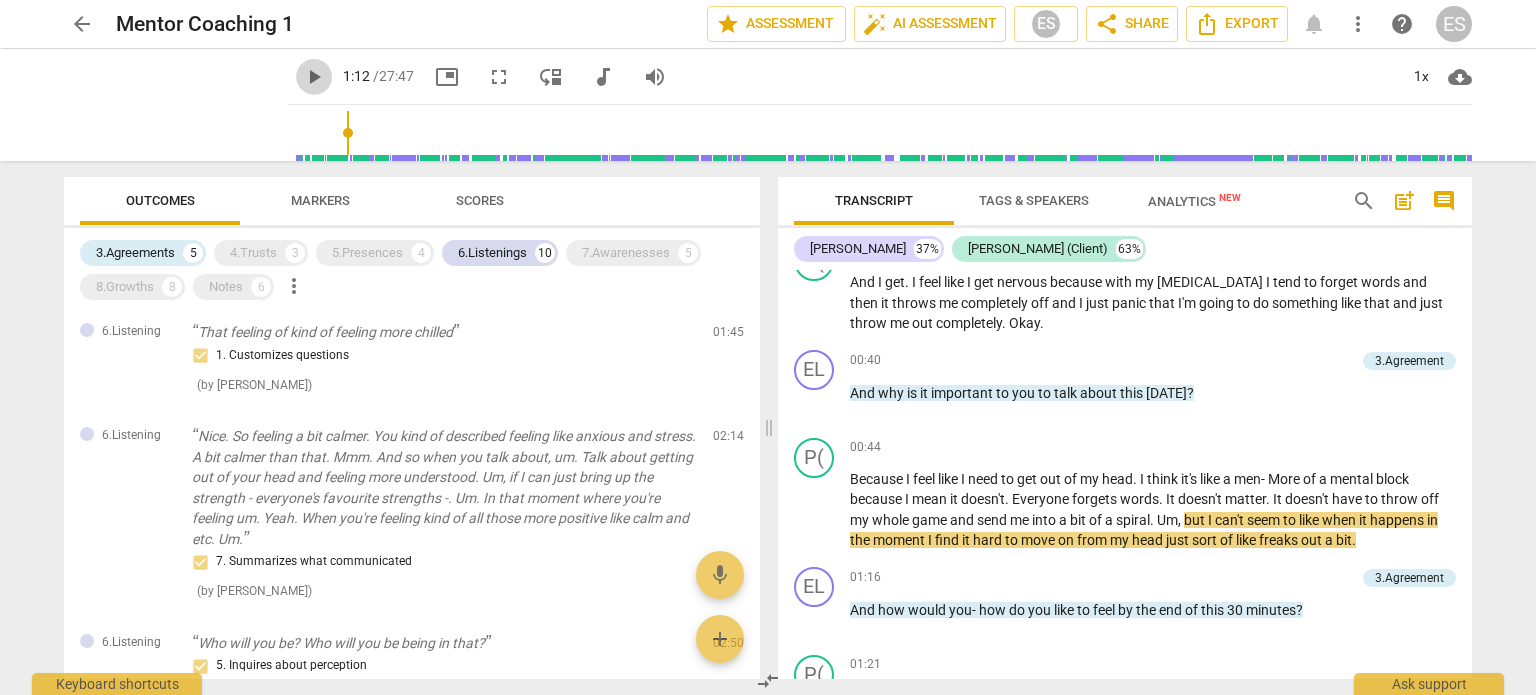 click on "play_arrow" at bounding box center (314, 77) 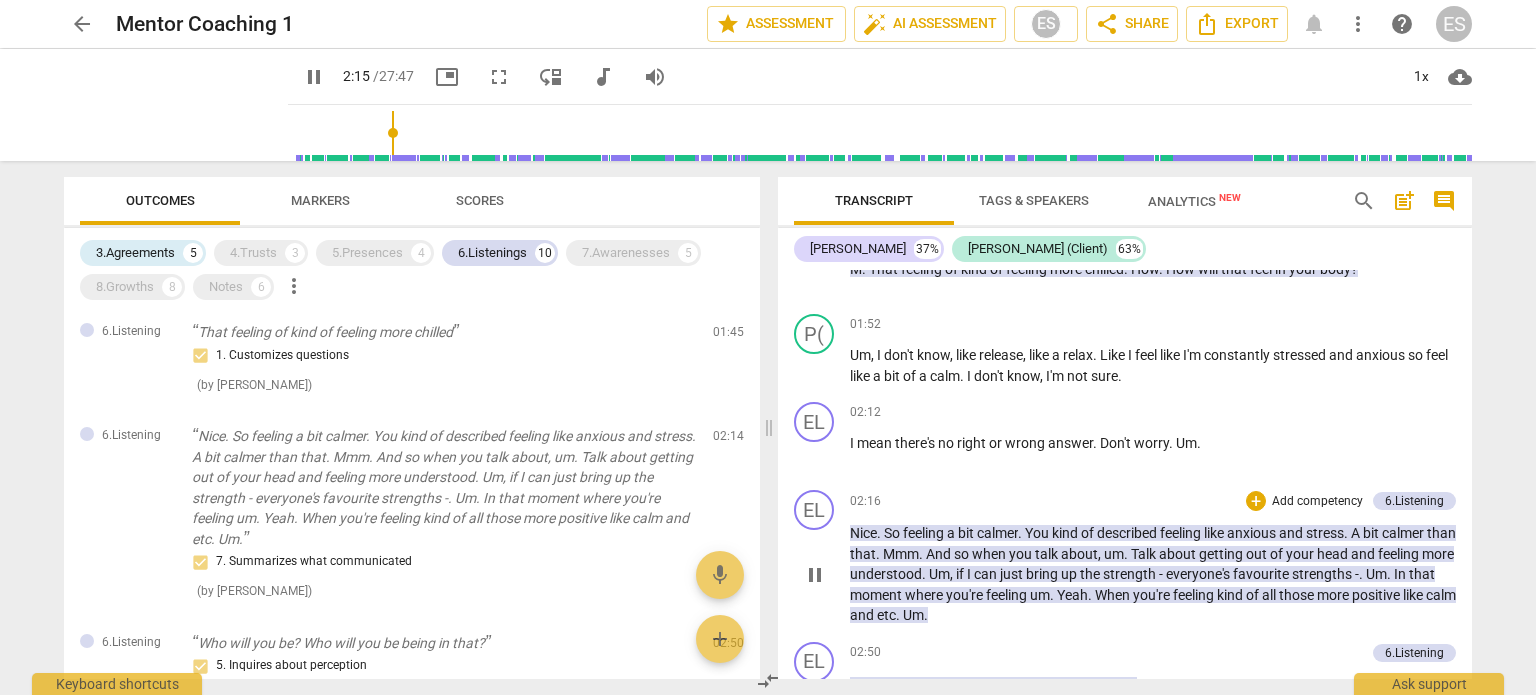 scroll, scrollTop: 1012, scrollLeft: 0, axis: vertical 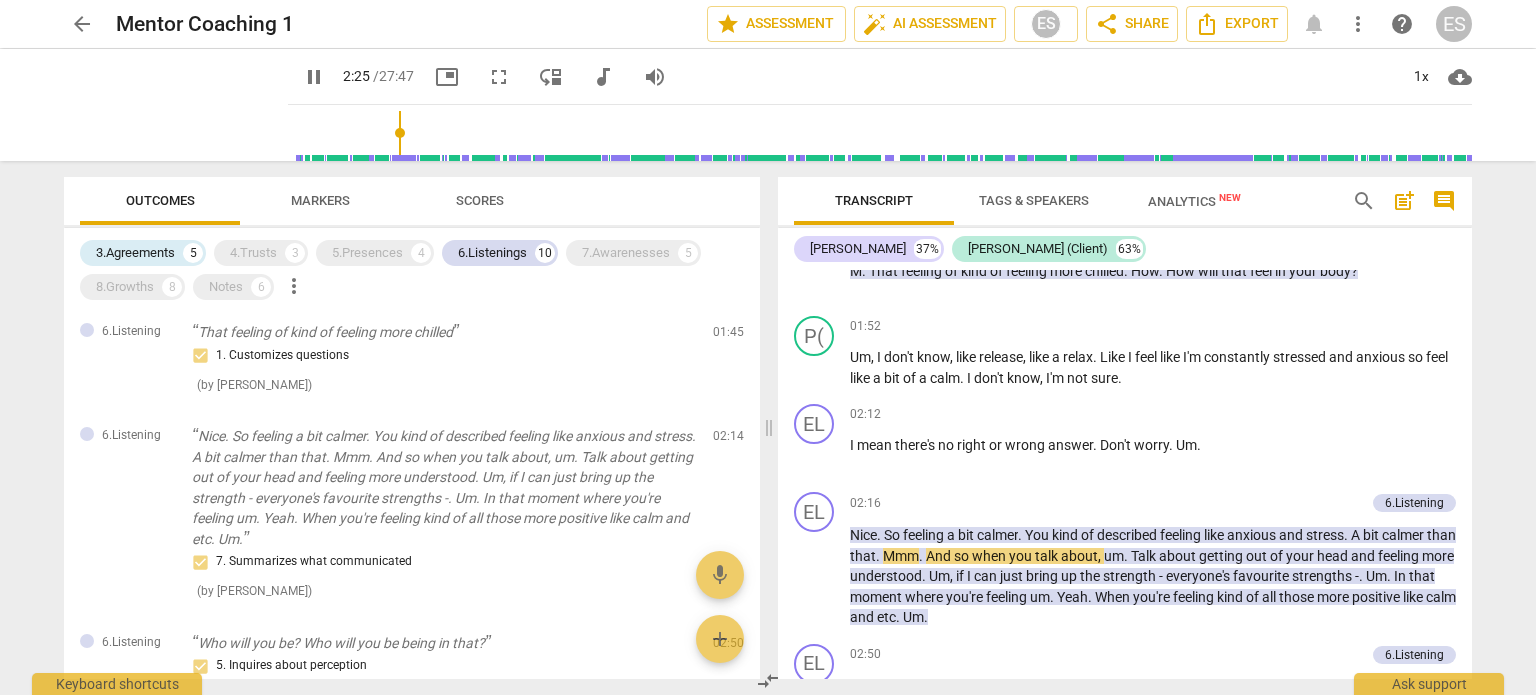 click on "pause" at bounding box center [314, 77] 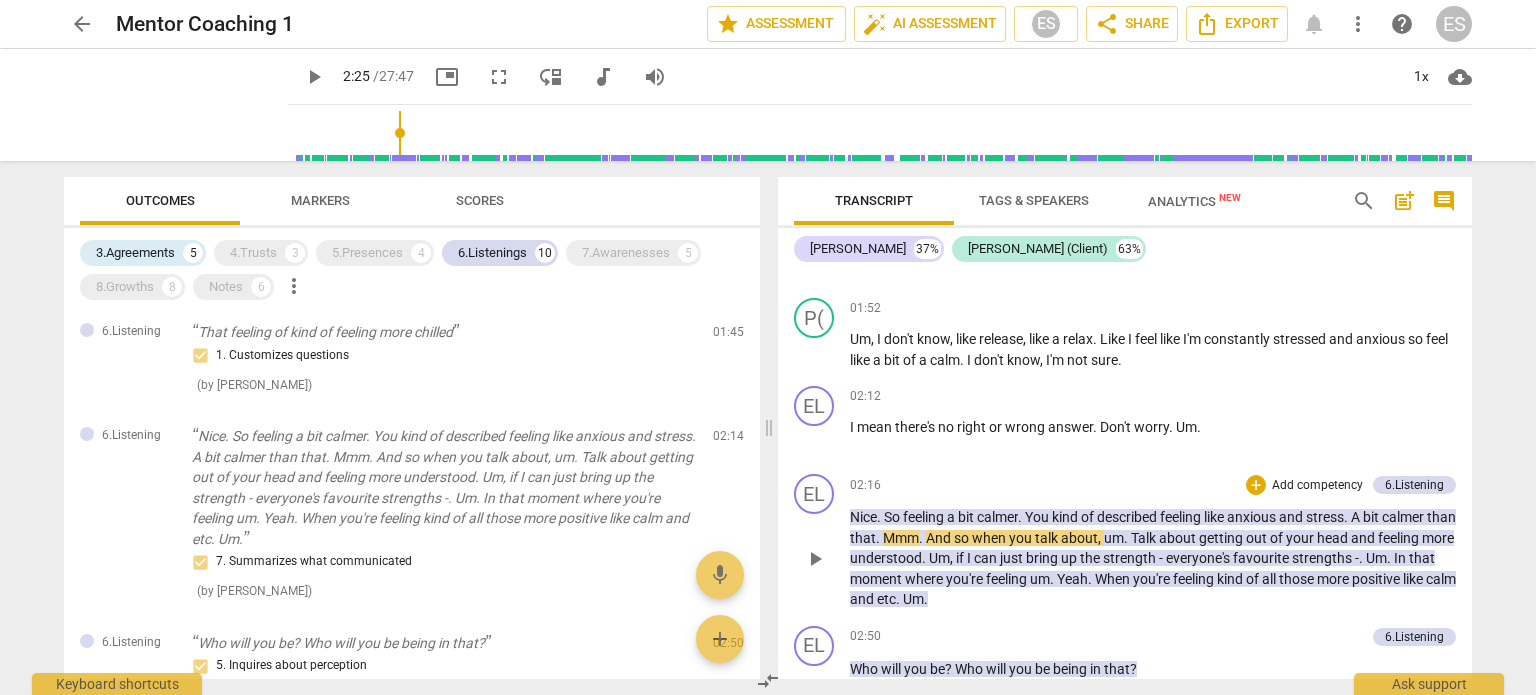 scroll, scrollTop: 1032, scrollLeft: 0, axis: vertical 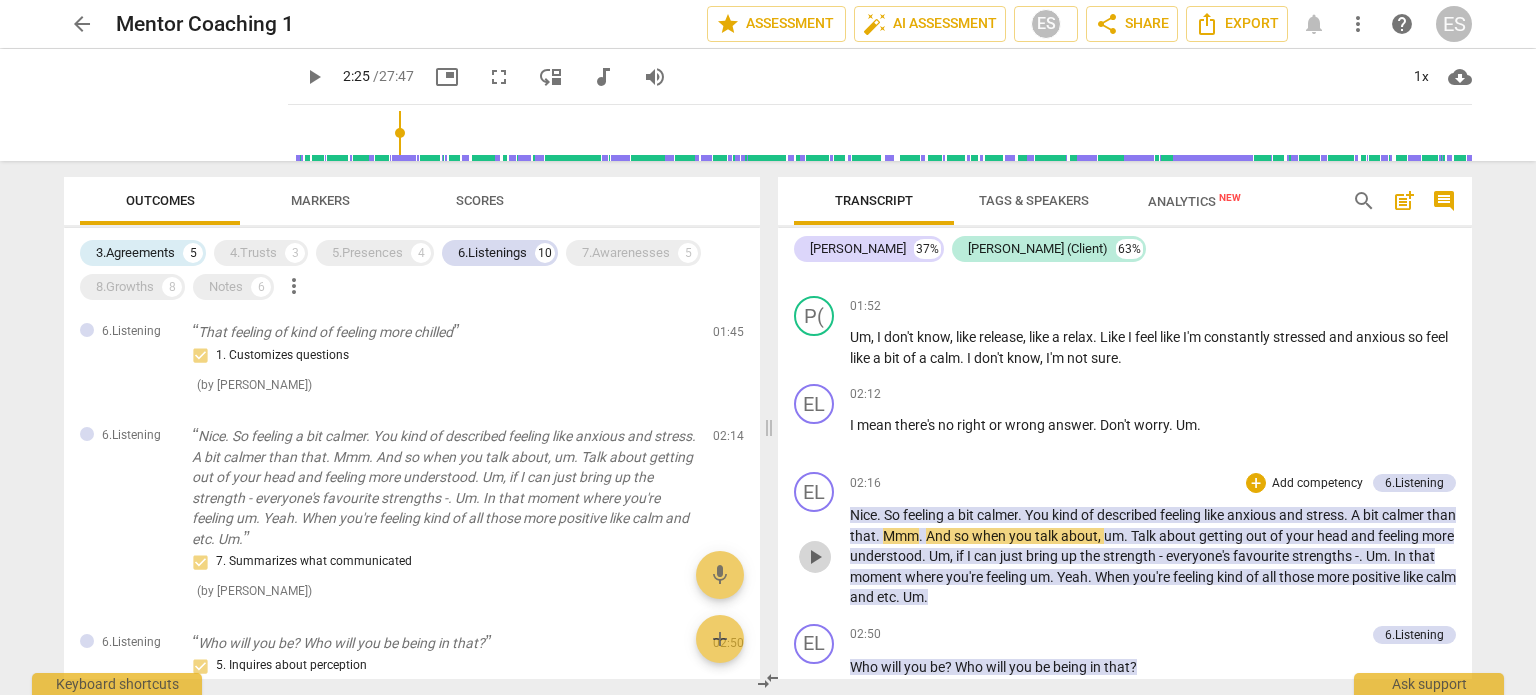 click on "play_arrow" at bounding box center [815, 557] 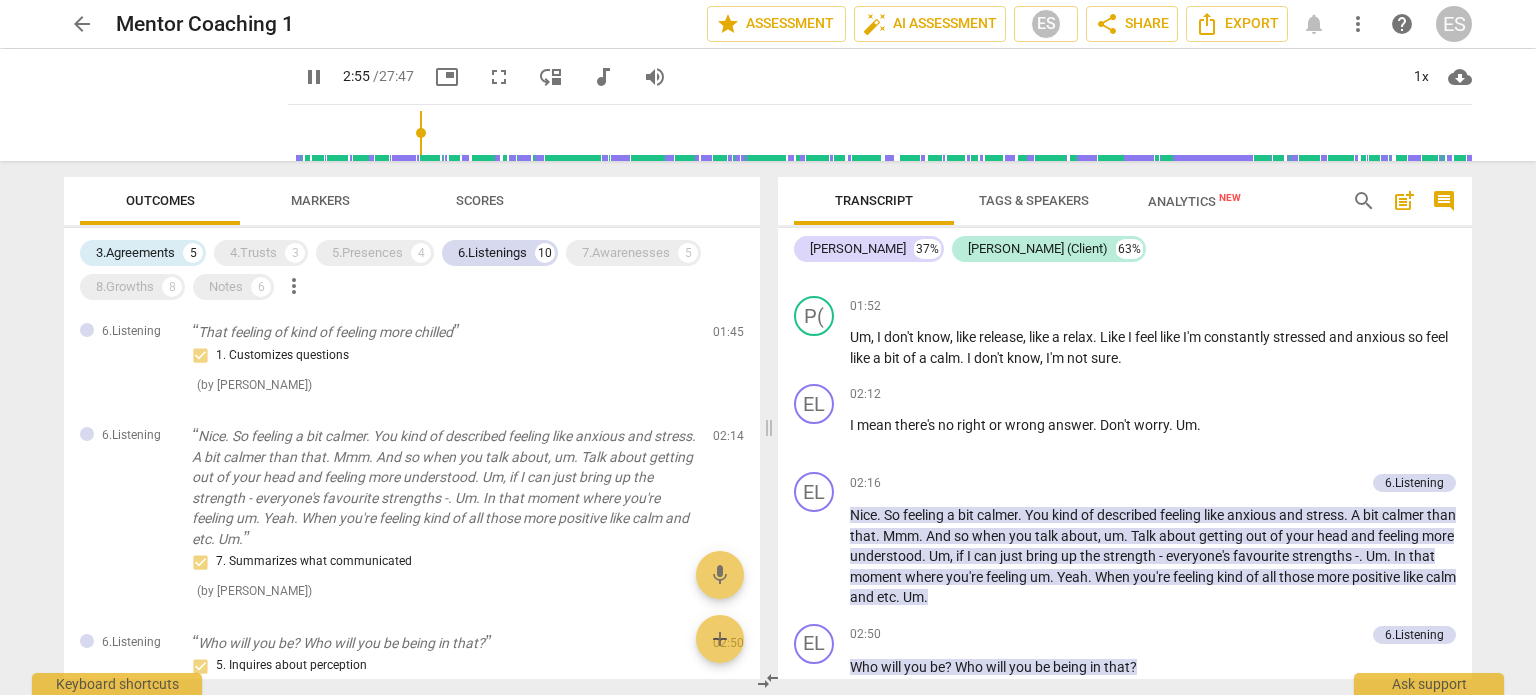 scroll, scrollTop: 1499, scrollLeft: 0, axis: vertical 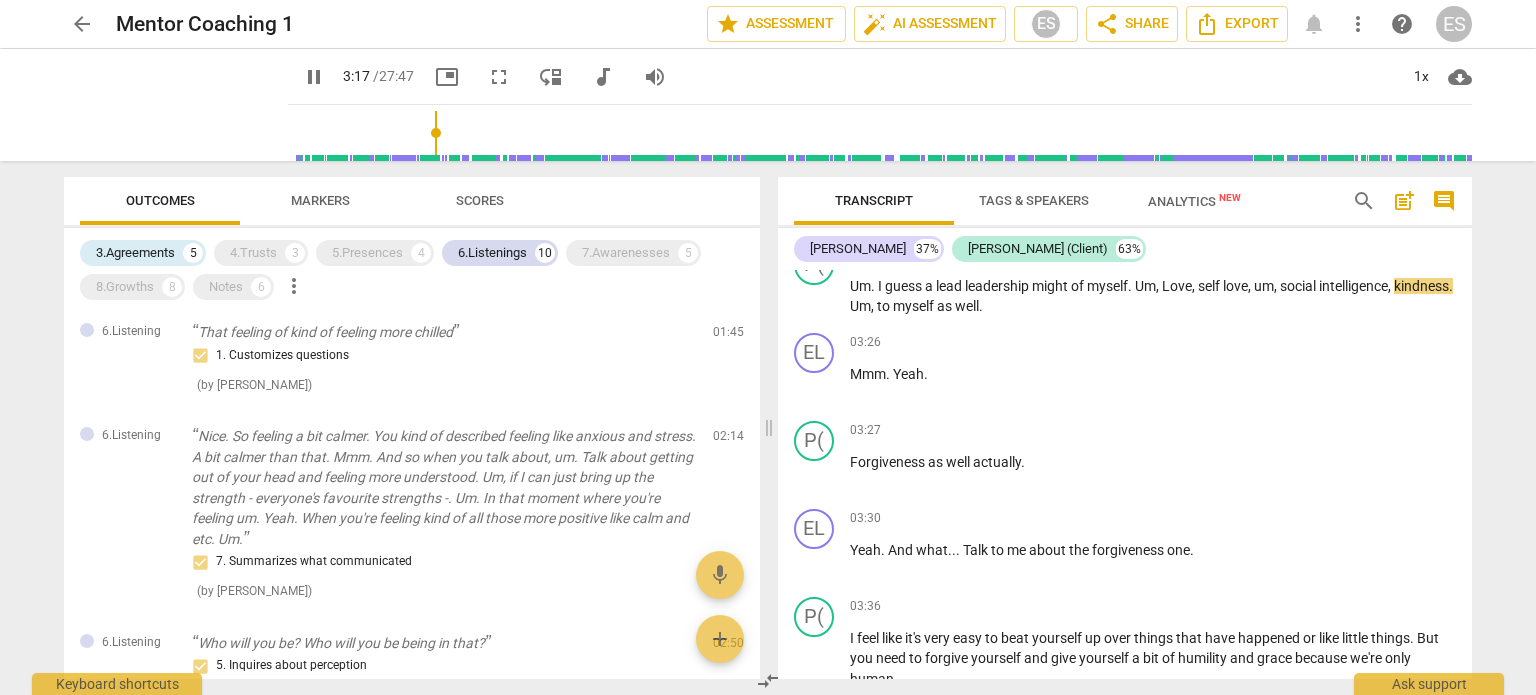 click on "pause" at bounding box center [314, 77] 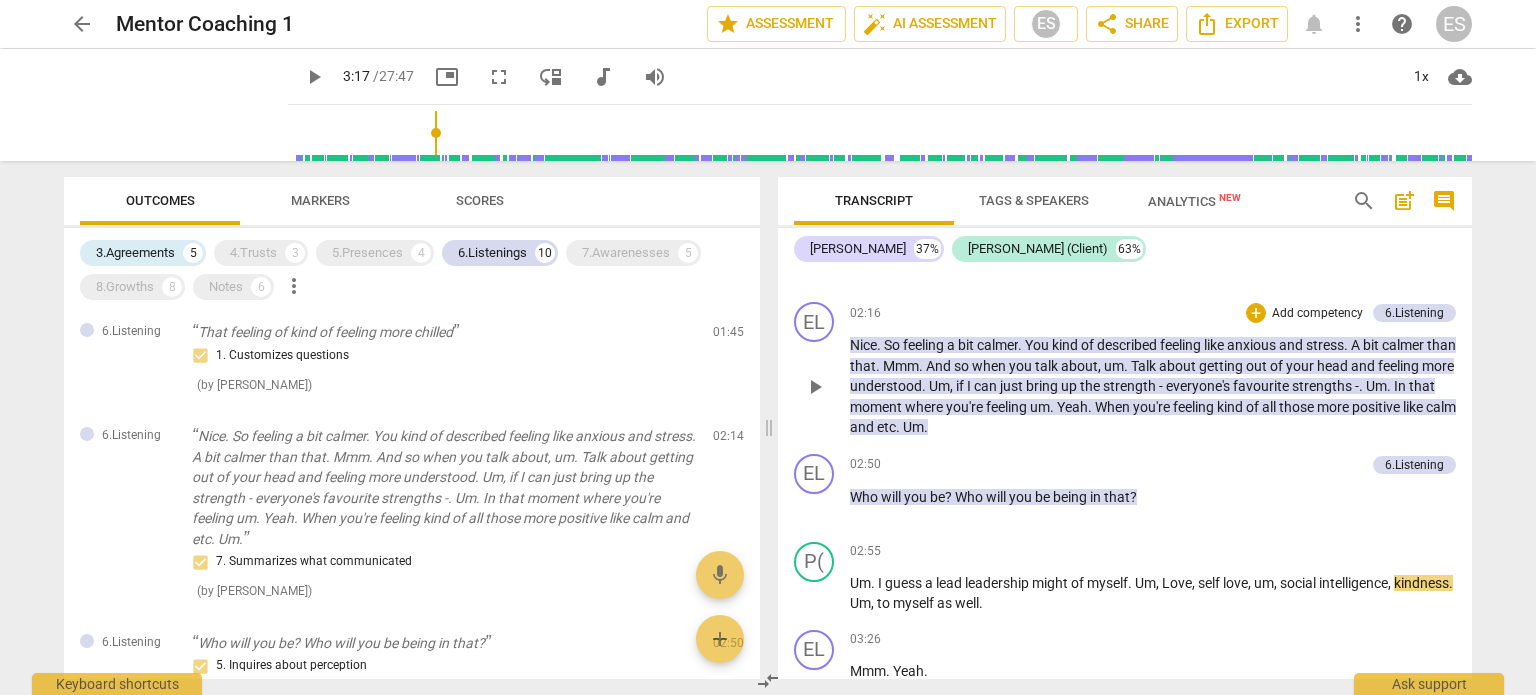 scroll, scrollTop: 1202, scrollLeft: 0, axis: vertical 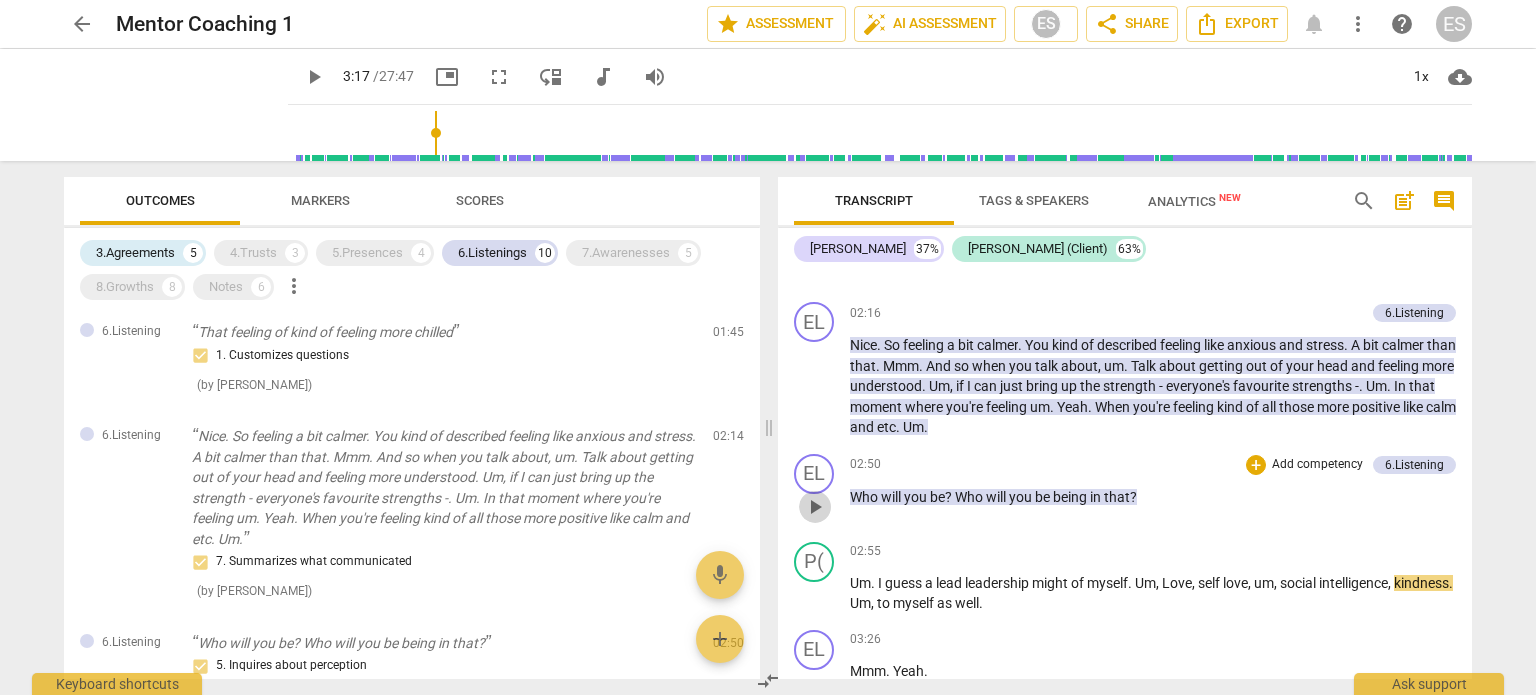 click on "play_arrow" at bounding box center [815, 507] 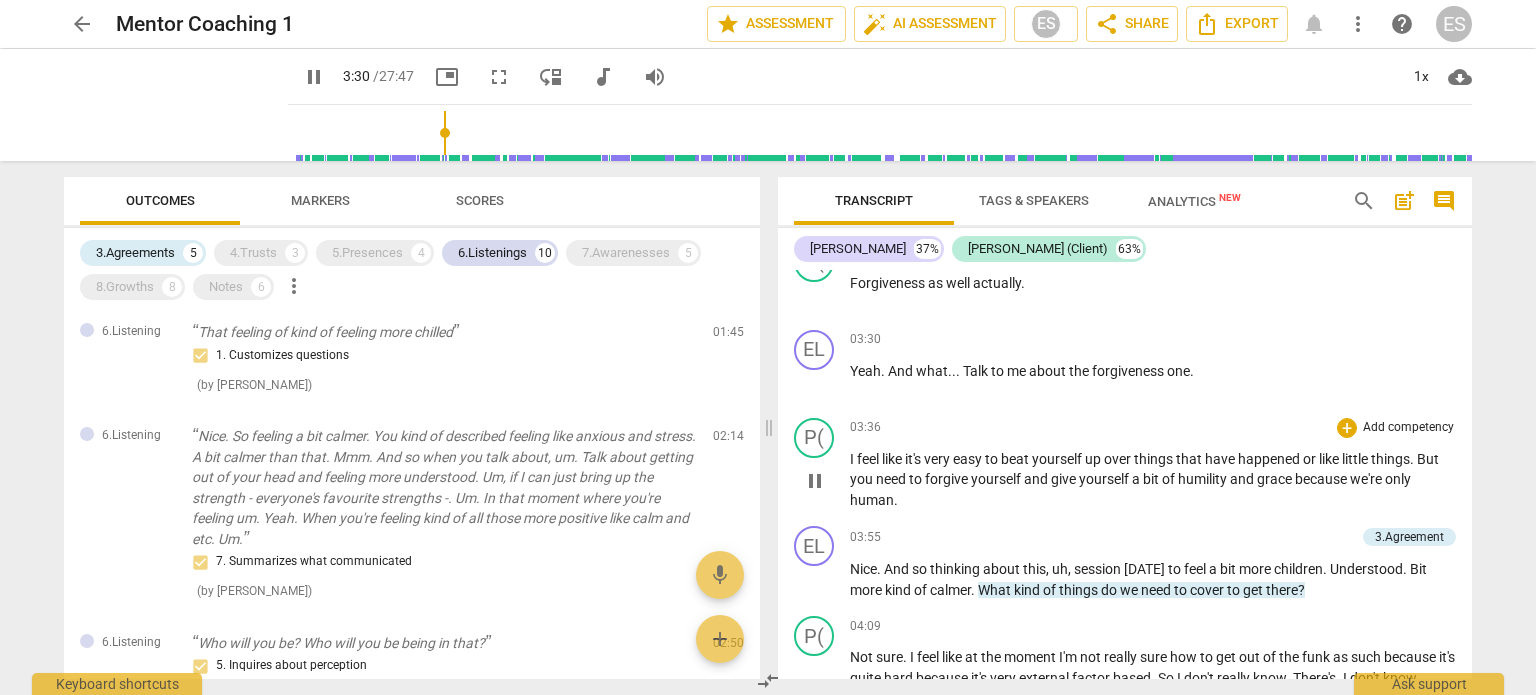 scroll, scrollTop: 1655, scrollLeft: 0, axis: vertical 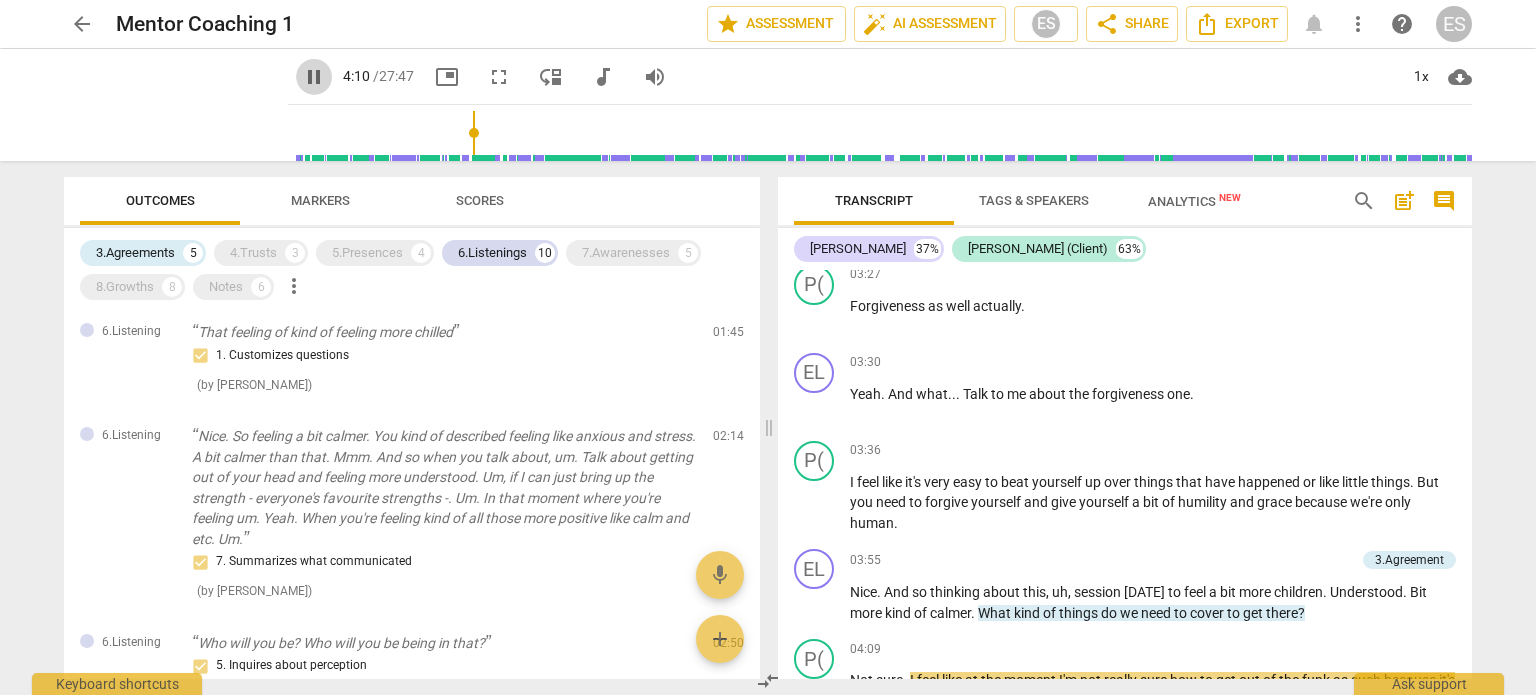 click on "pause" at bounding box center [314, 77] 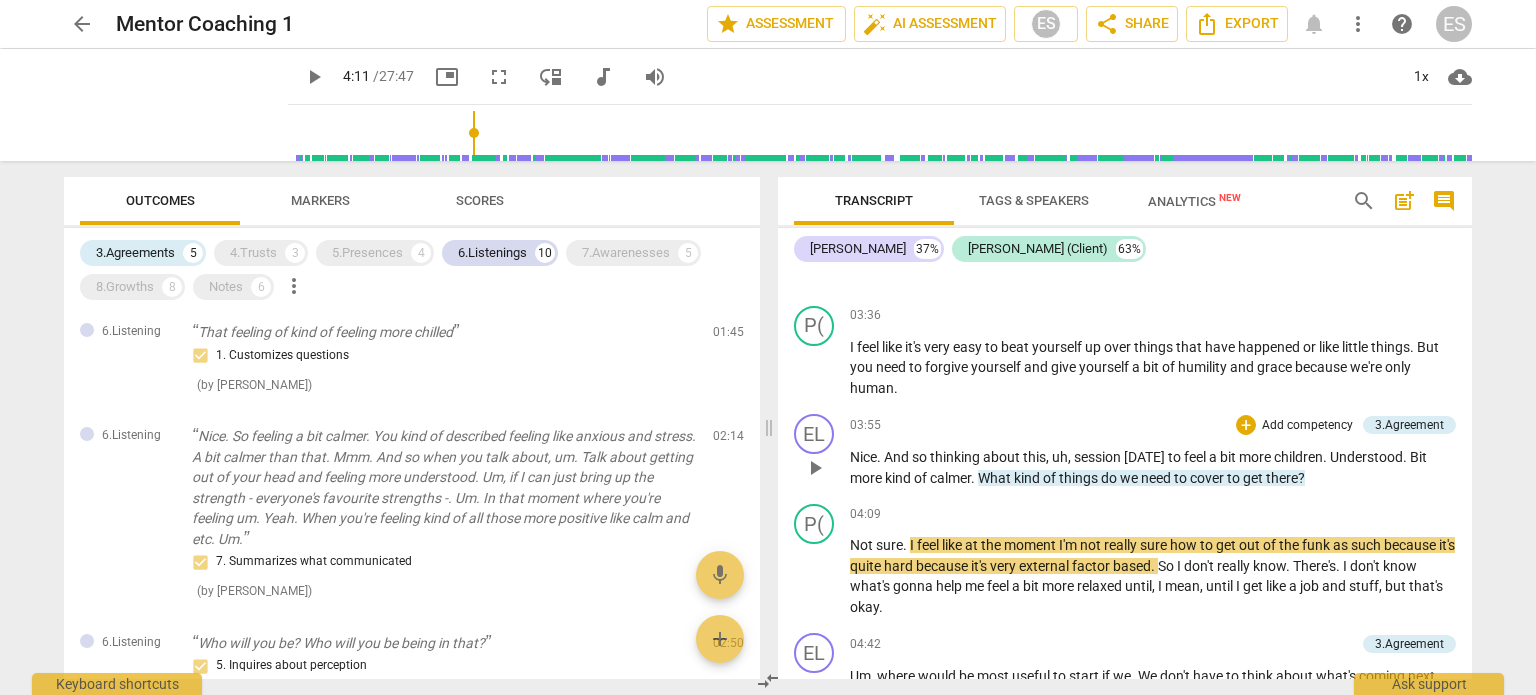 scroll, scrollTop: 1788, scrollLeft: 0, axis: vertical 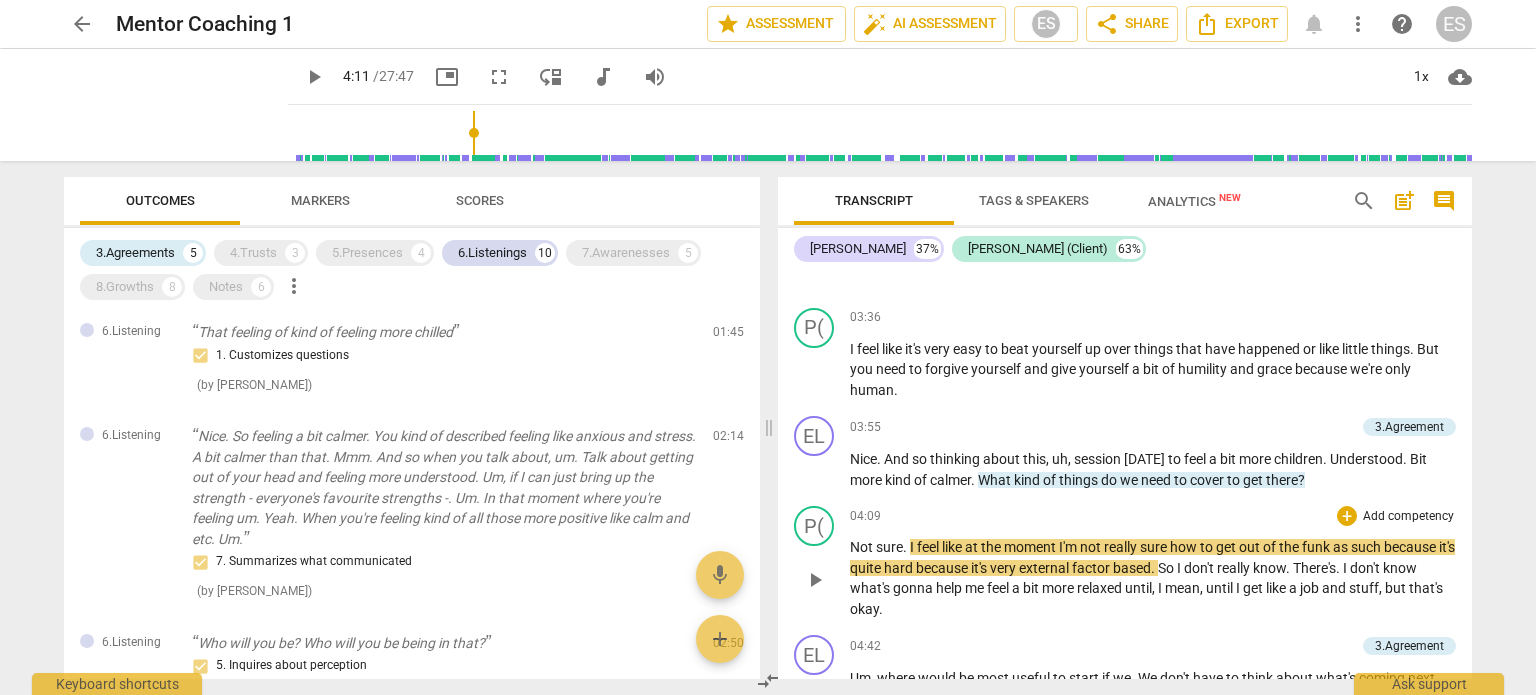 click on "play_arrow" at bounding box center (815, 580) 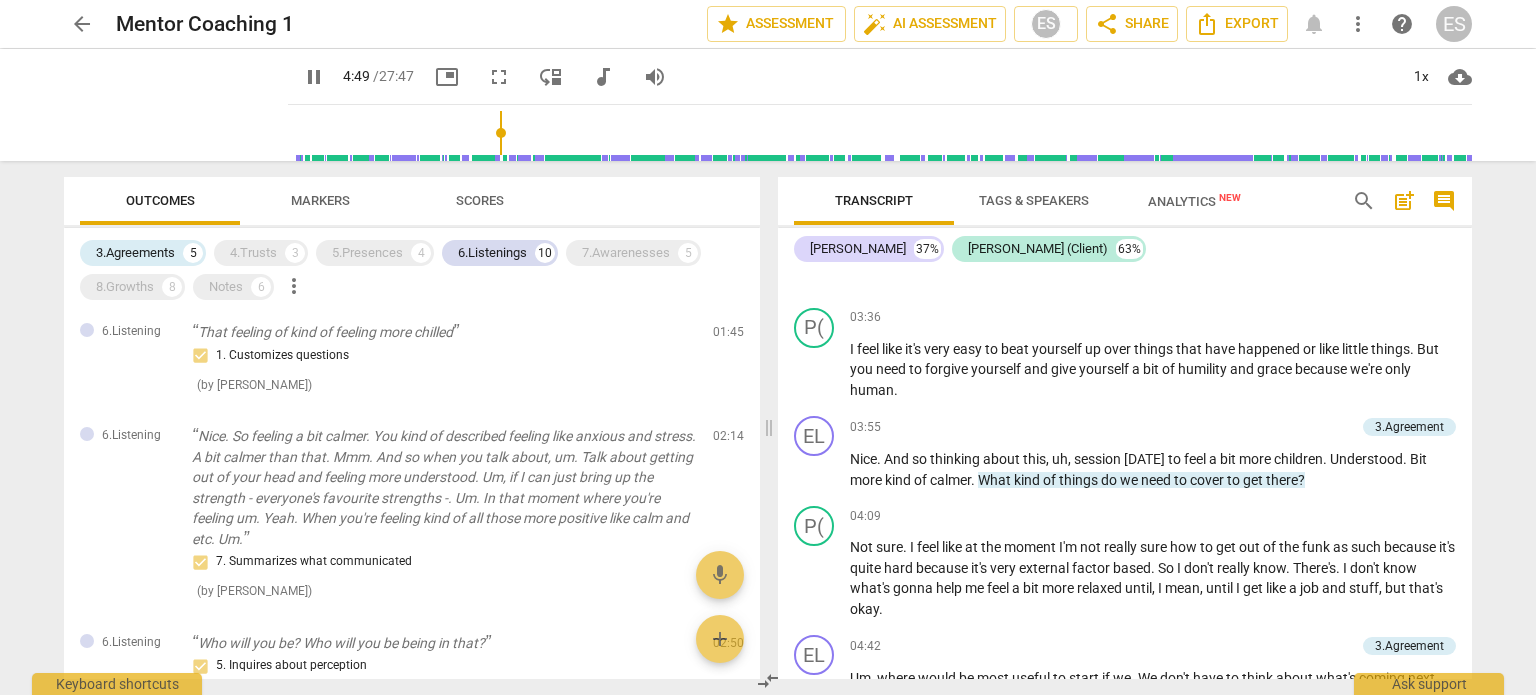 click on "pause" at bounding box center (314, 77) 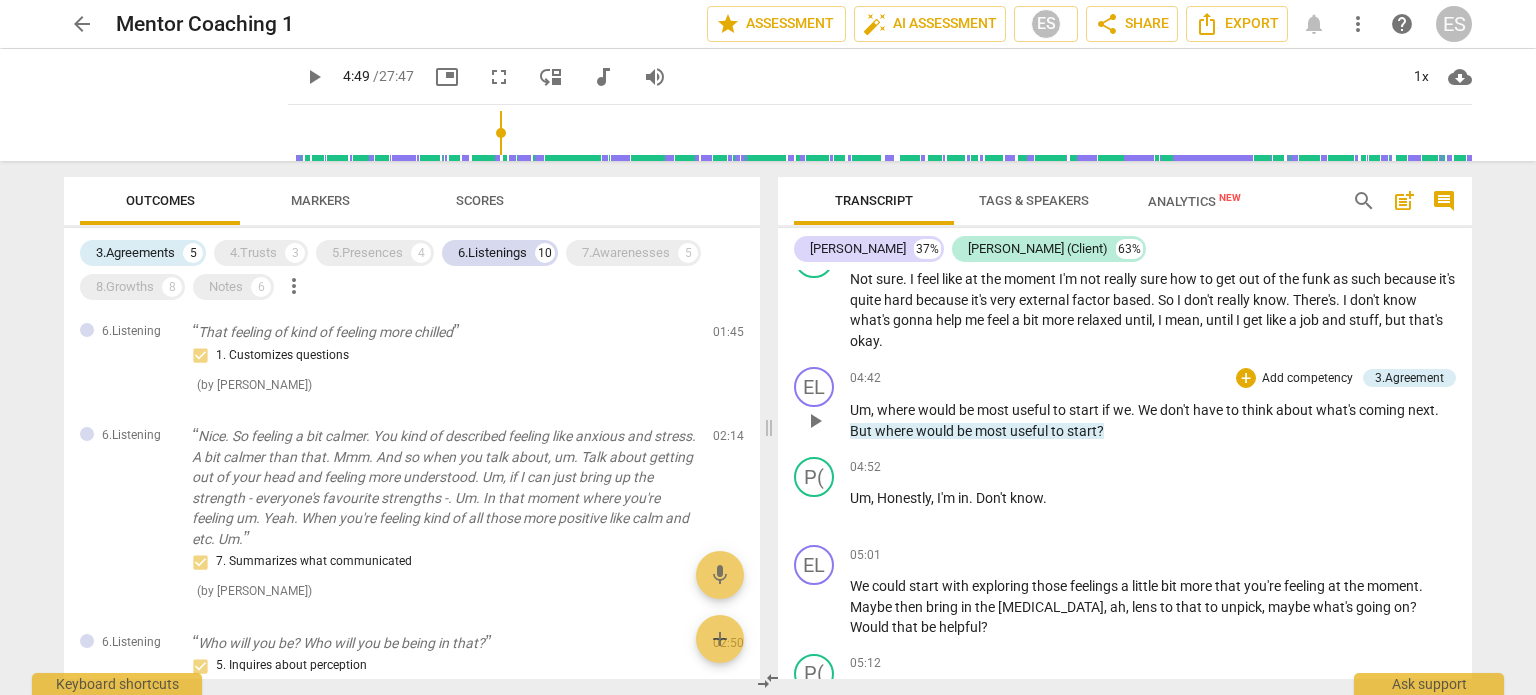 scroll, scrollTop: 2060, scrollLeft: 0, axis: vertical 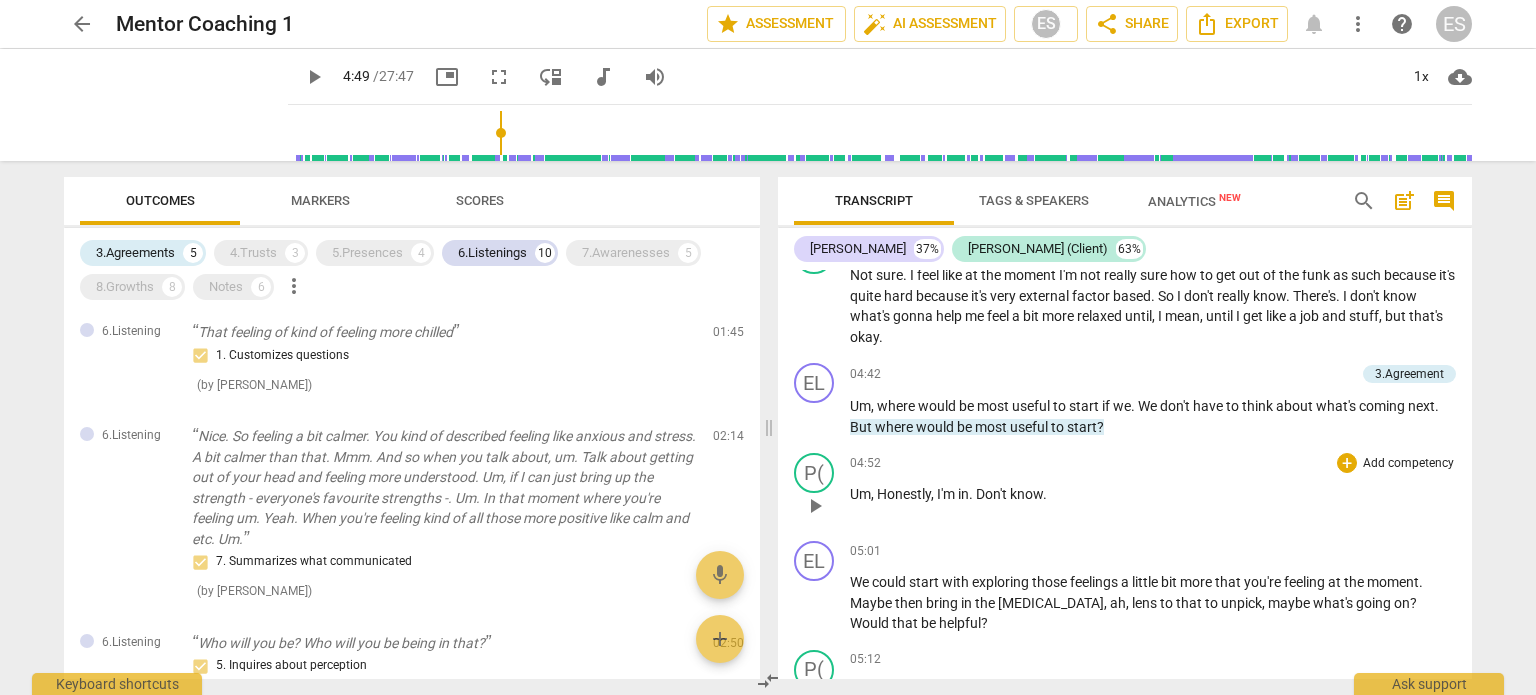click on "play_arrow" at bounding box center (815, 506) 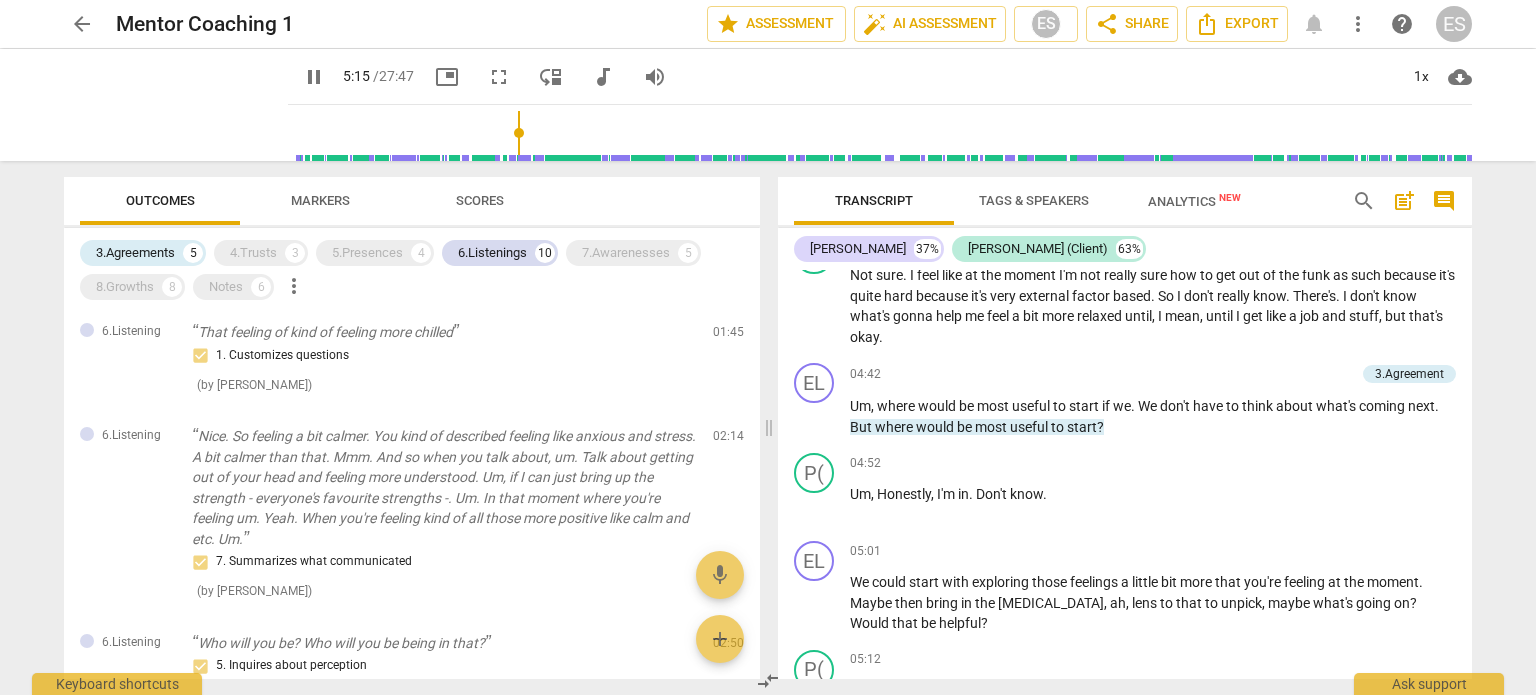 scroll, scrollTop: 2548, scrollLeft: 0, axis: vertical 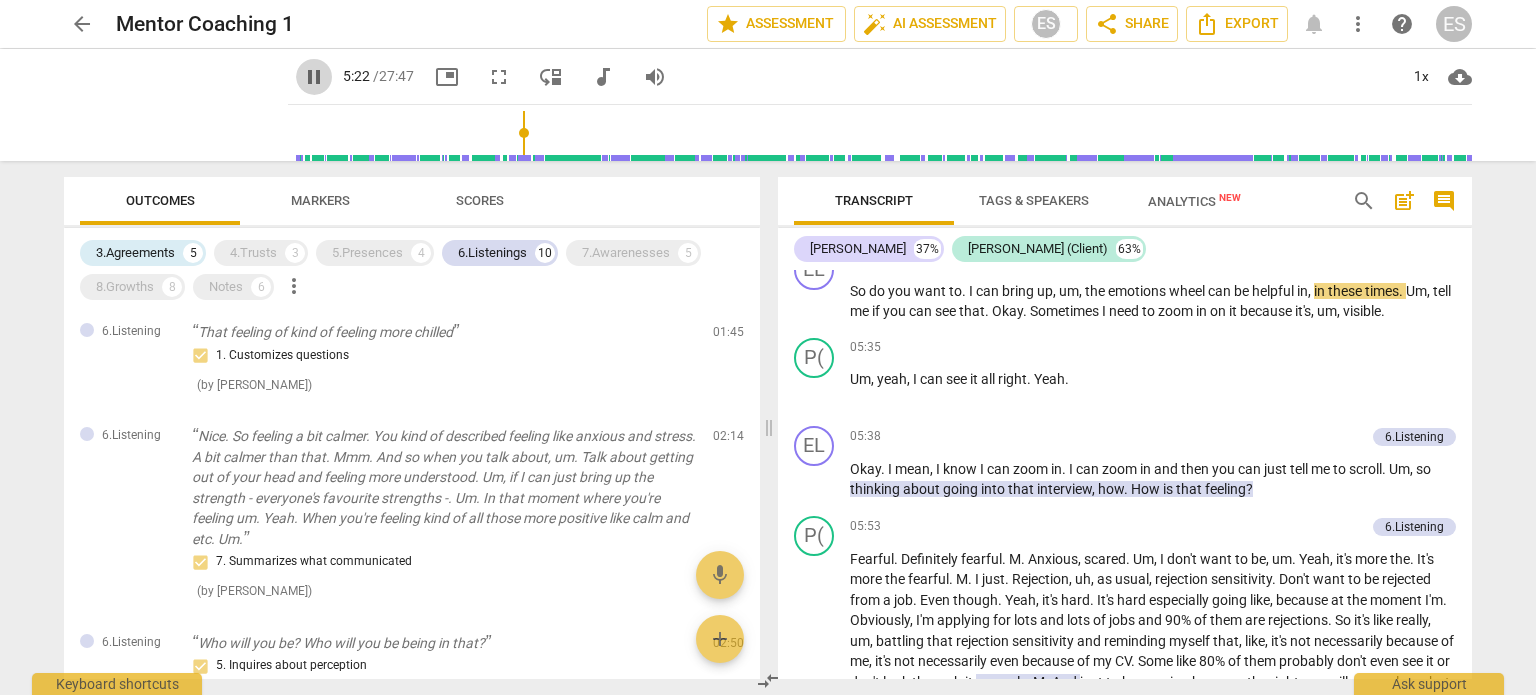 click on "pause" at bounding box center [314, 77] 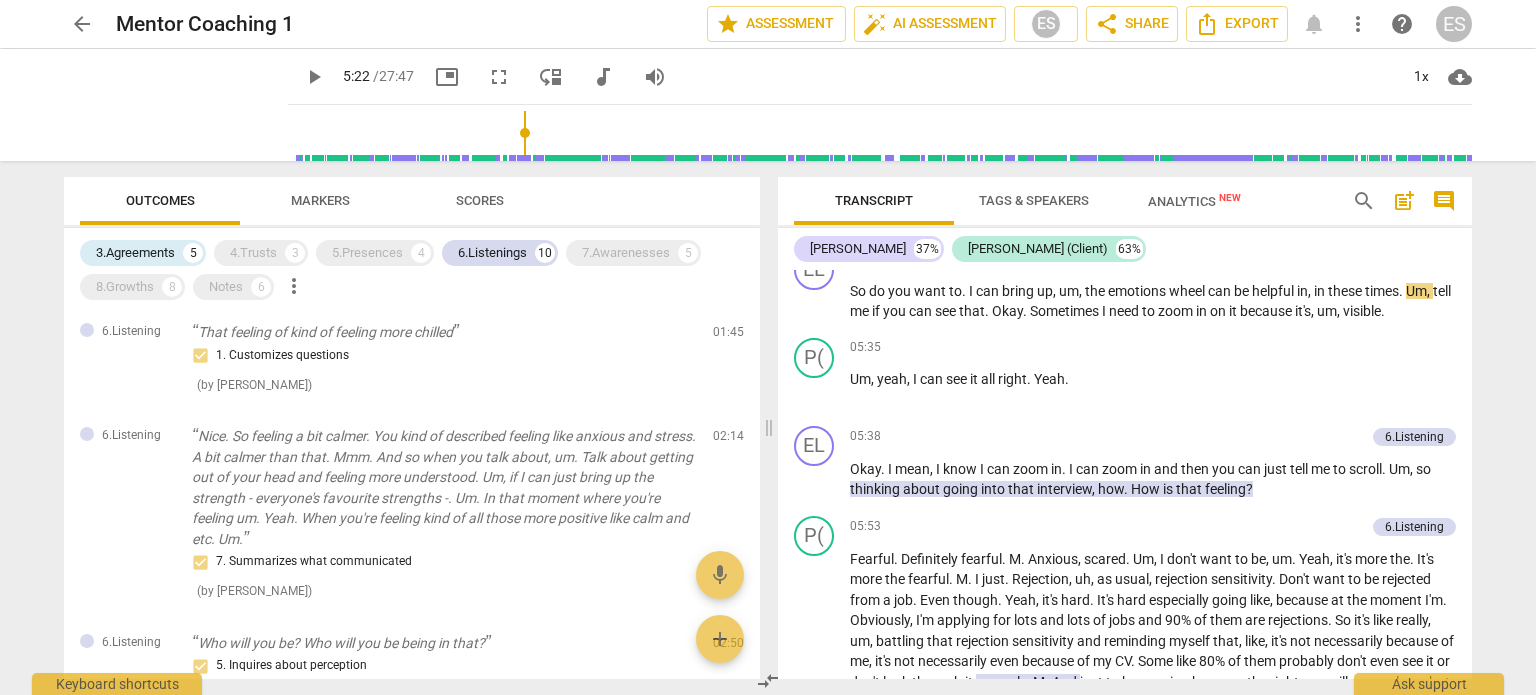 click on "play_arrow" at bounding box center (314, 77) 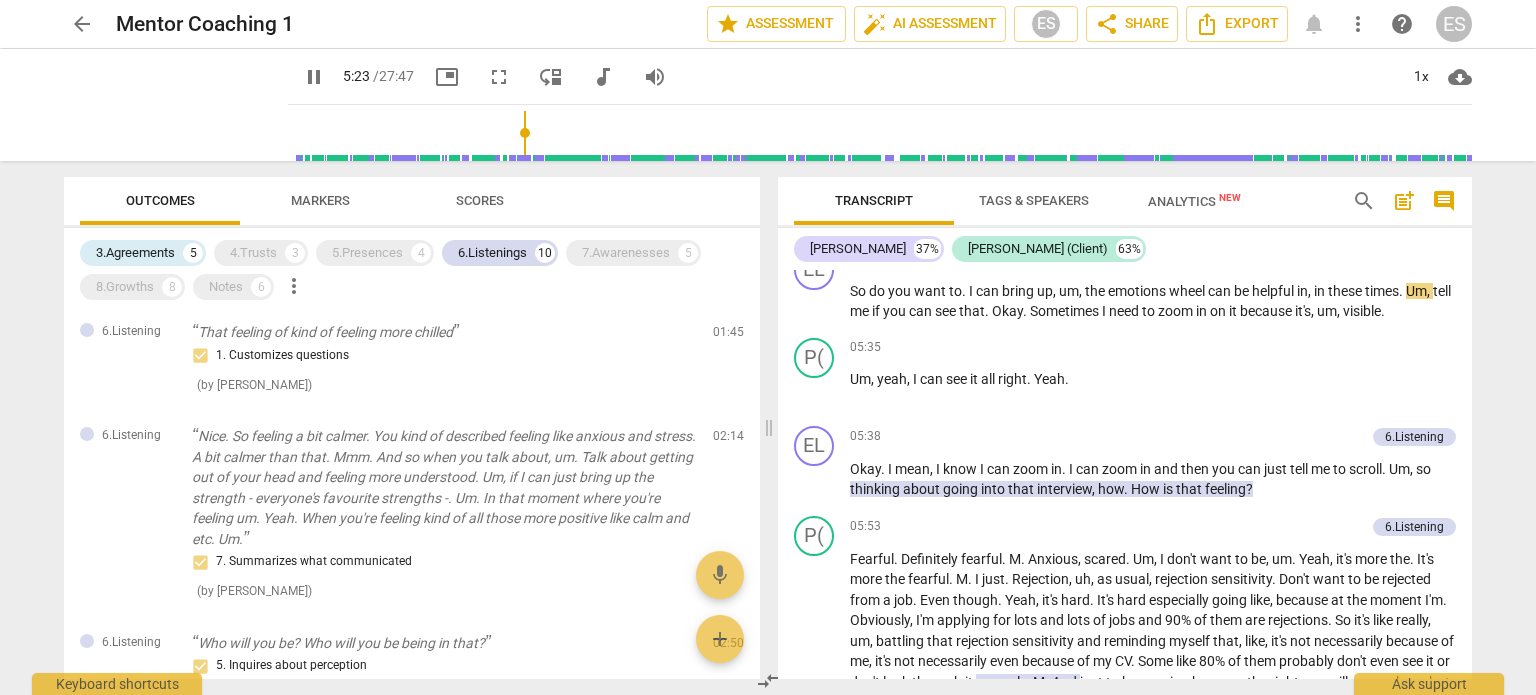 click on "pause" at bounding box center [314, 77] 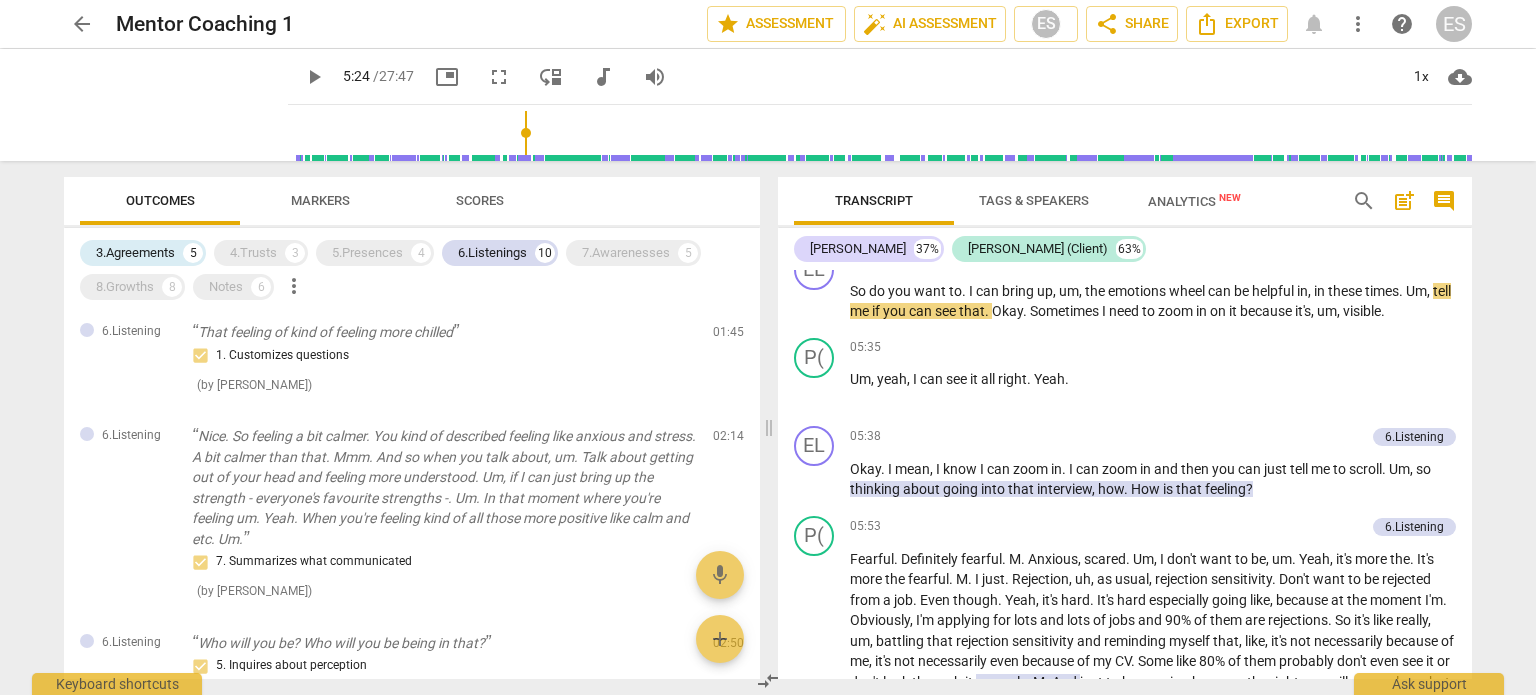 click on "play_arrow" at bounding box center [314, 77] 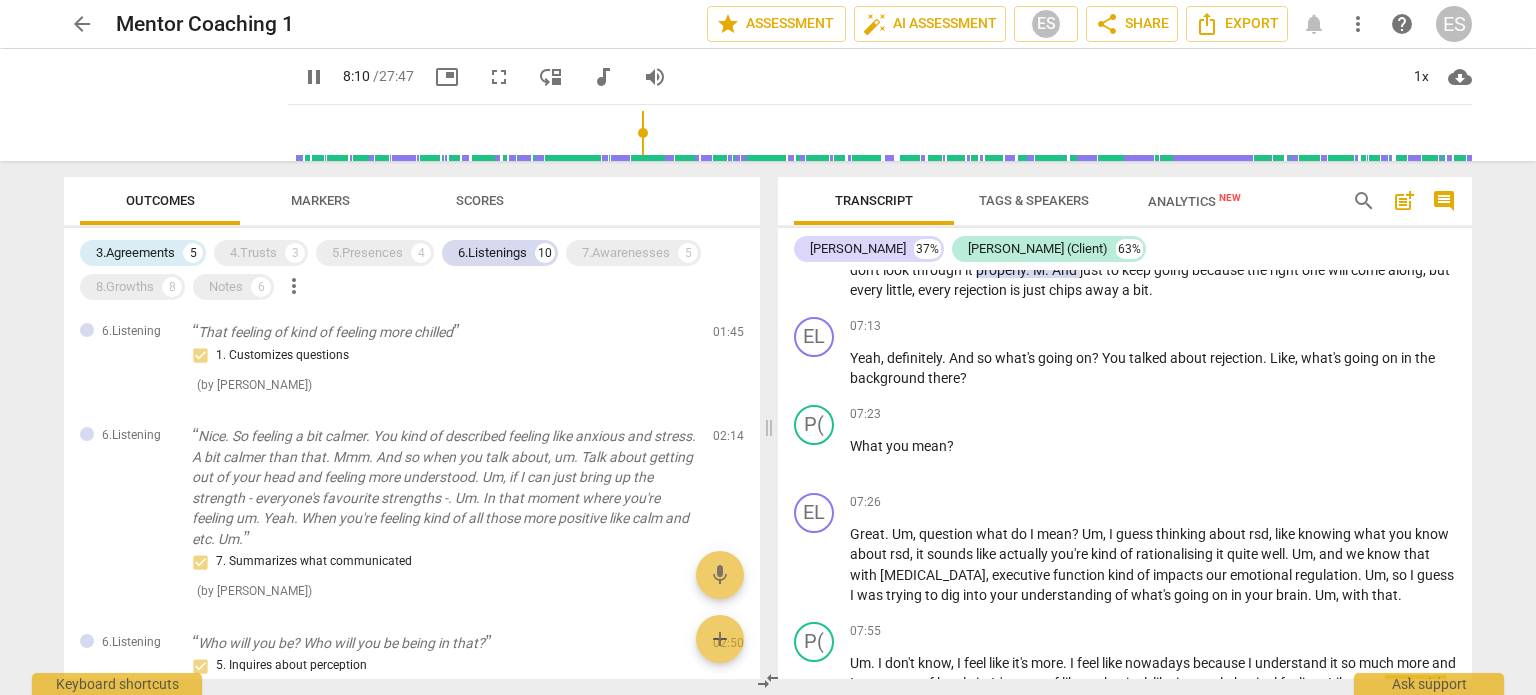 scroll, scrollTop: 3372, scrollLeft: 0, axis: vertical 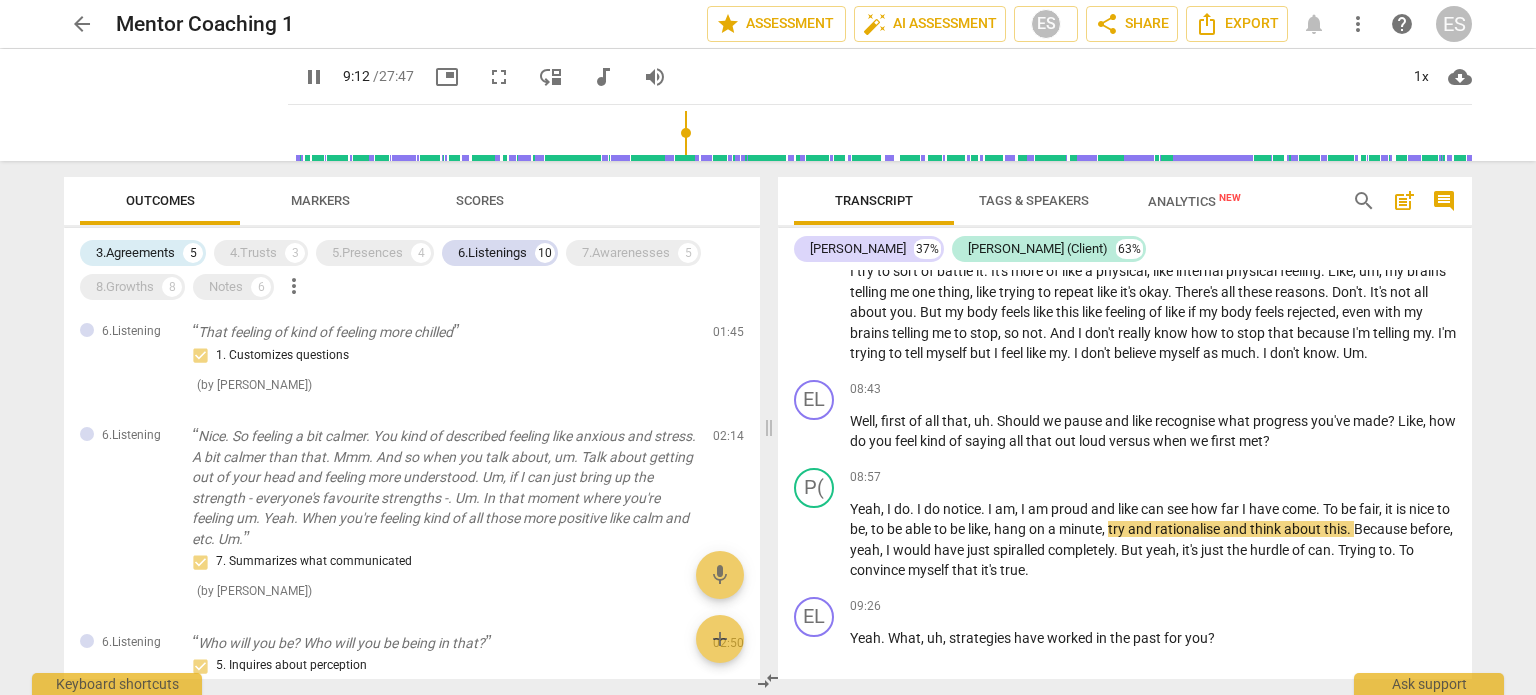 click on "pause" at bounding box center (314, 77) 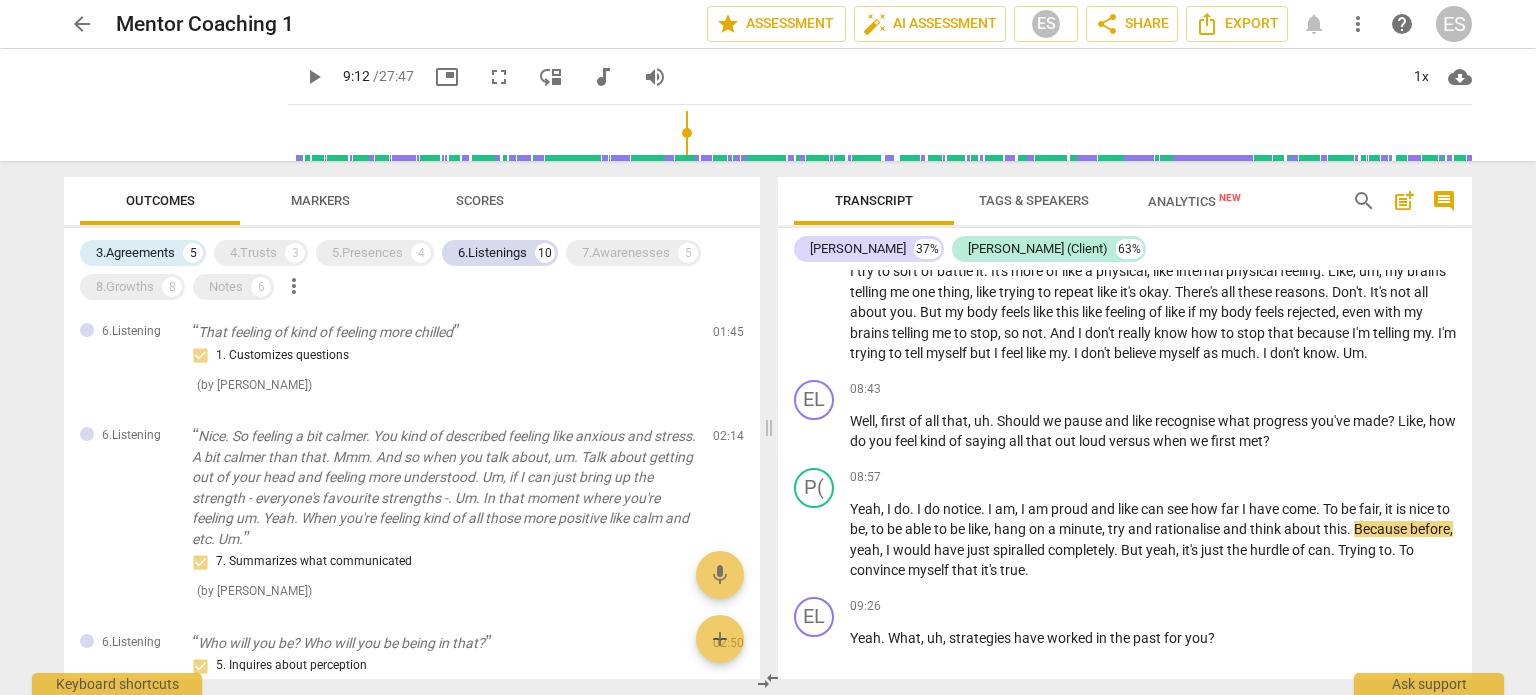 type on "553" 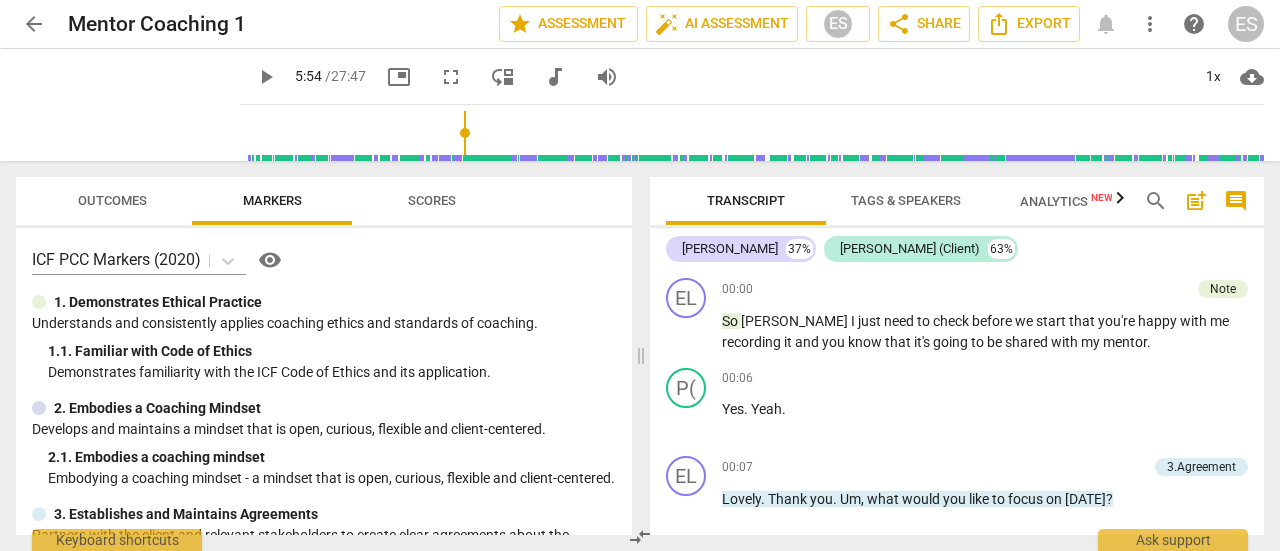 scroll, scrollTop: 0, scrollLeft: 0, axis: both 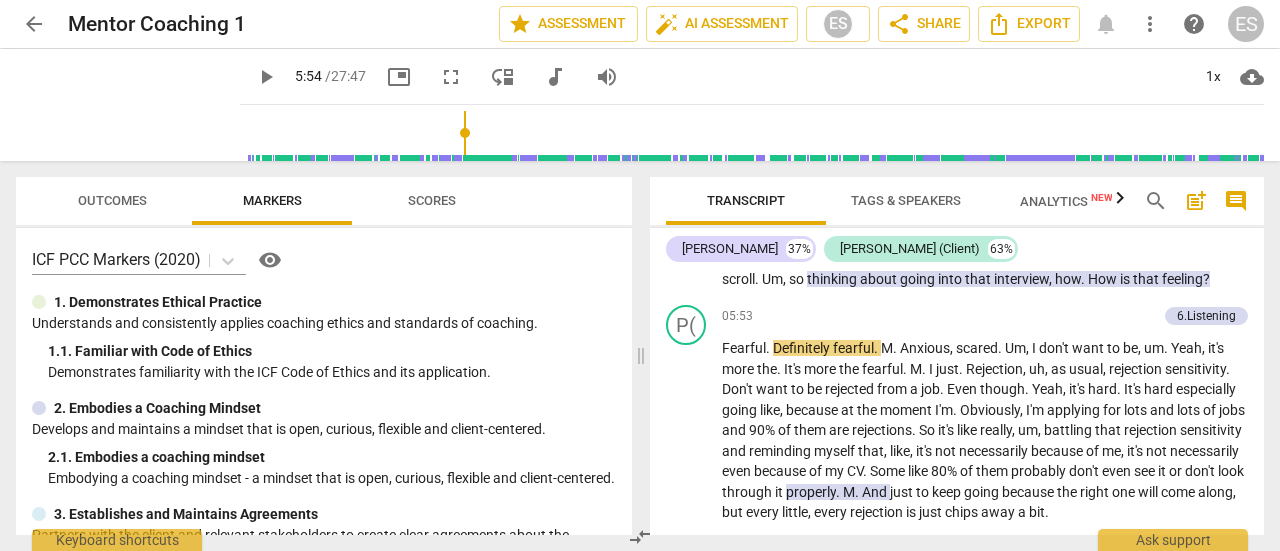 type on "355" 